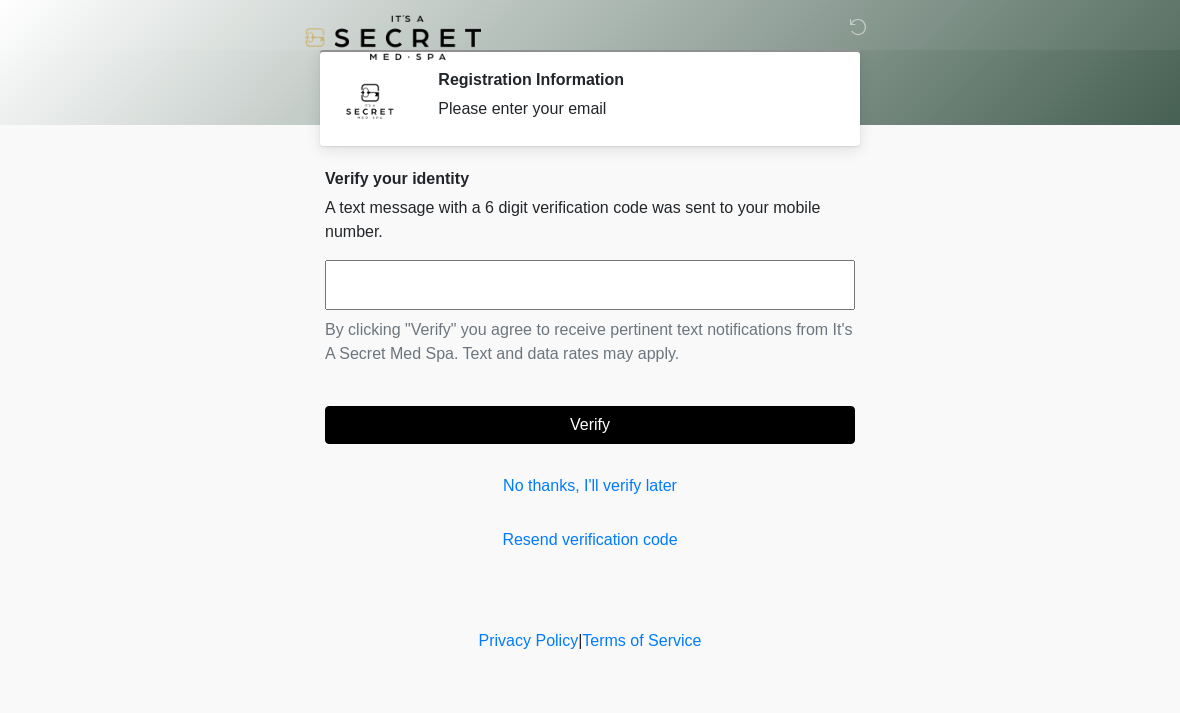 scroll, scrollTop: 0, scrollLeft: 0, axis: both 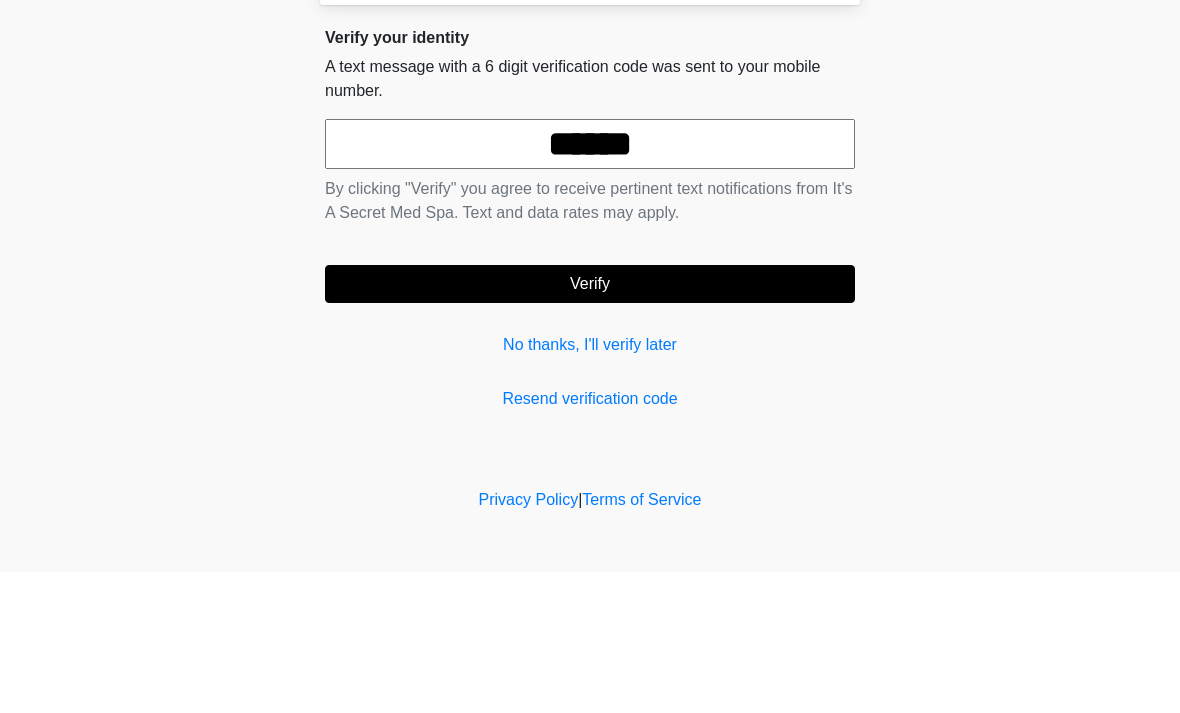 type on "******" 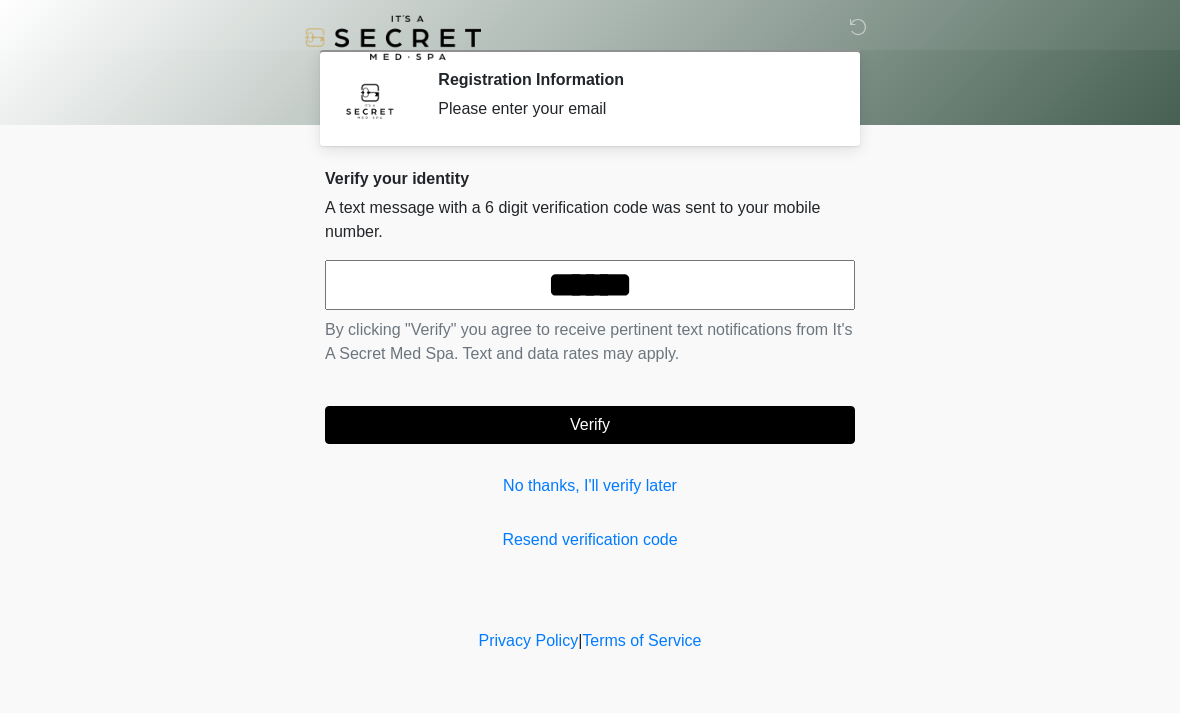 click on "Verify" at bounding box center (590, 425) 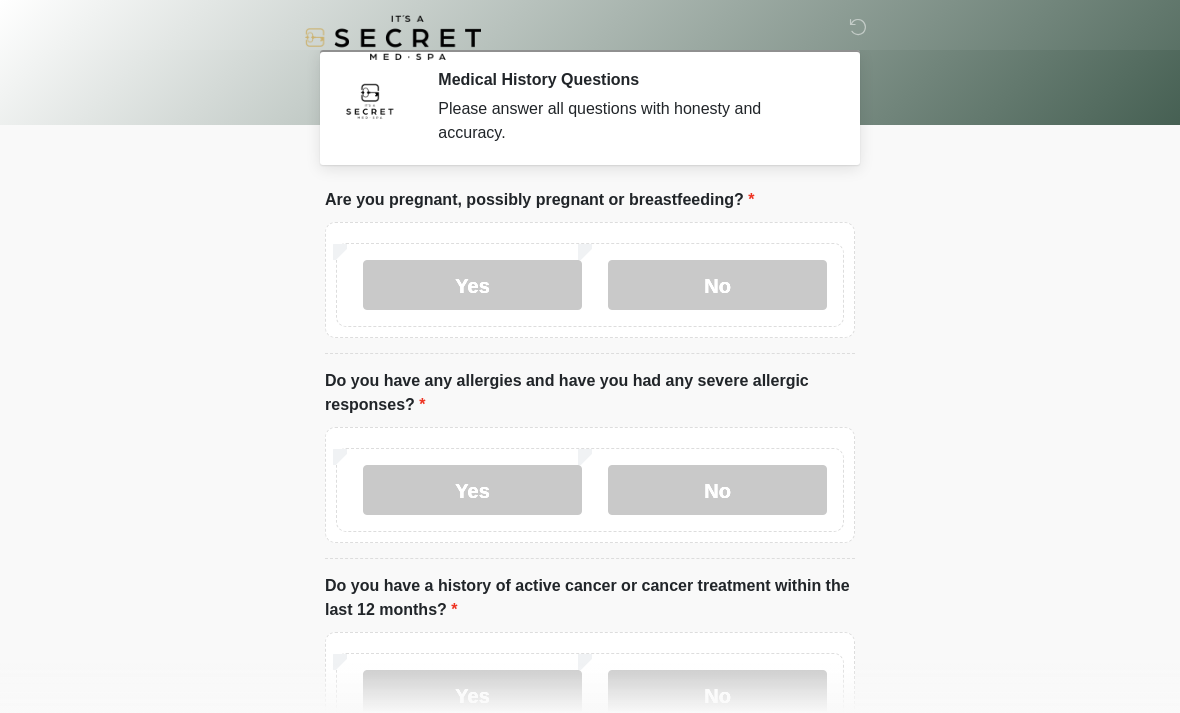 click on "No" at bounding box center (717, 285) 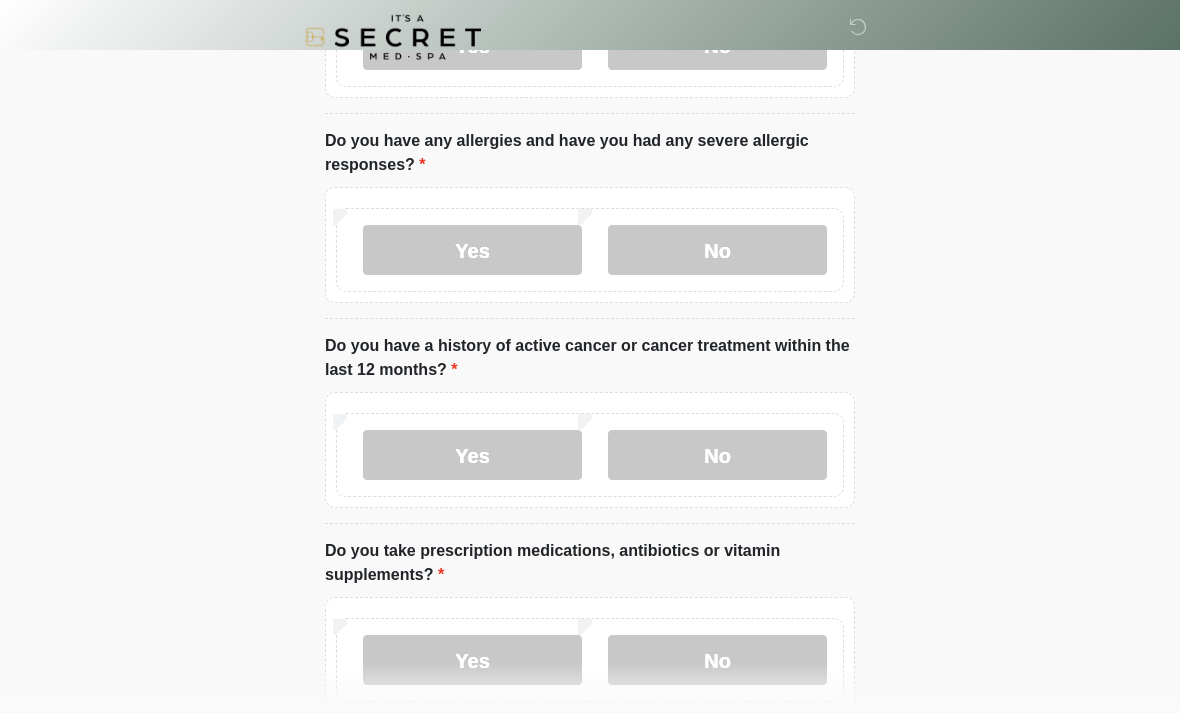 click on "No" at bounding box center (717, 456) 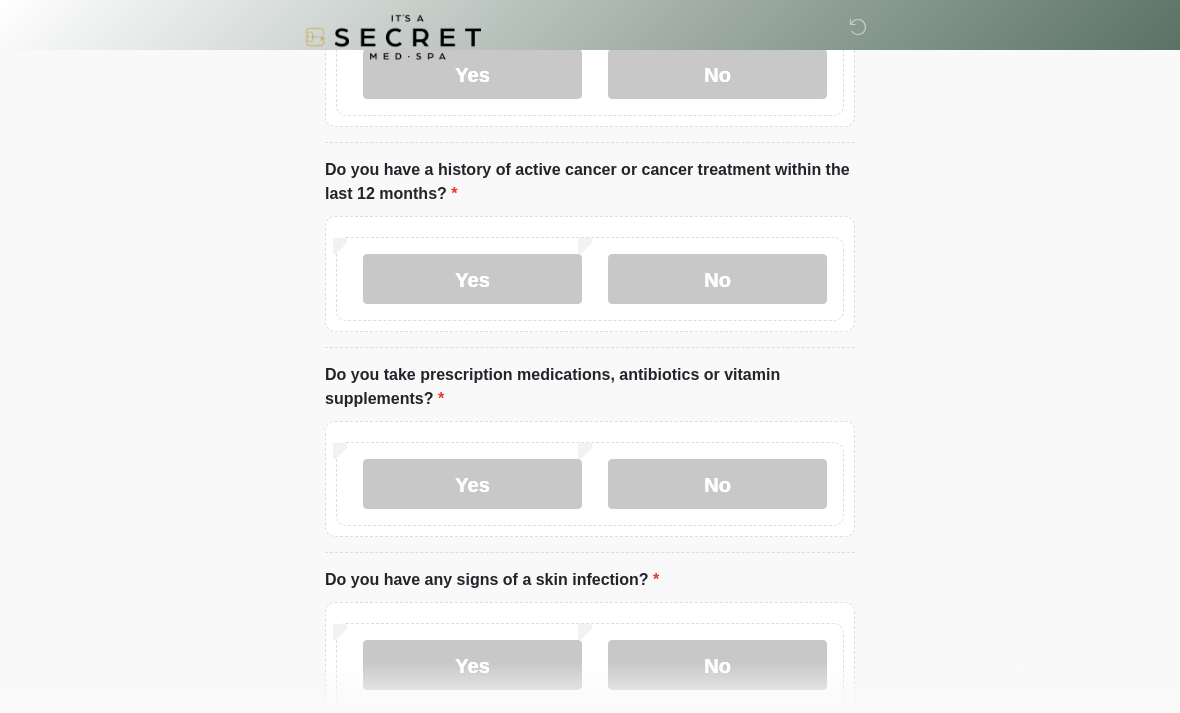 click on "No" at bounding box center (717, 485) 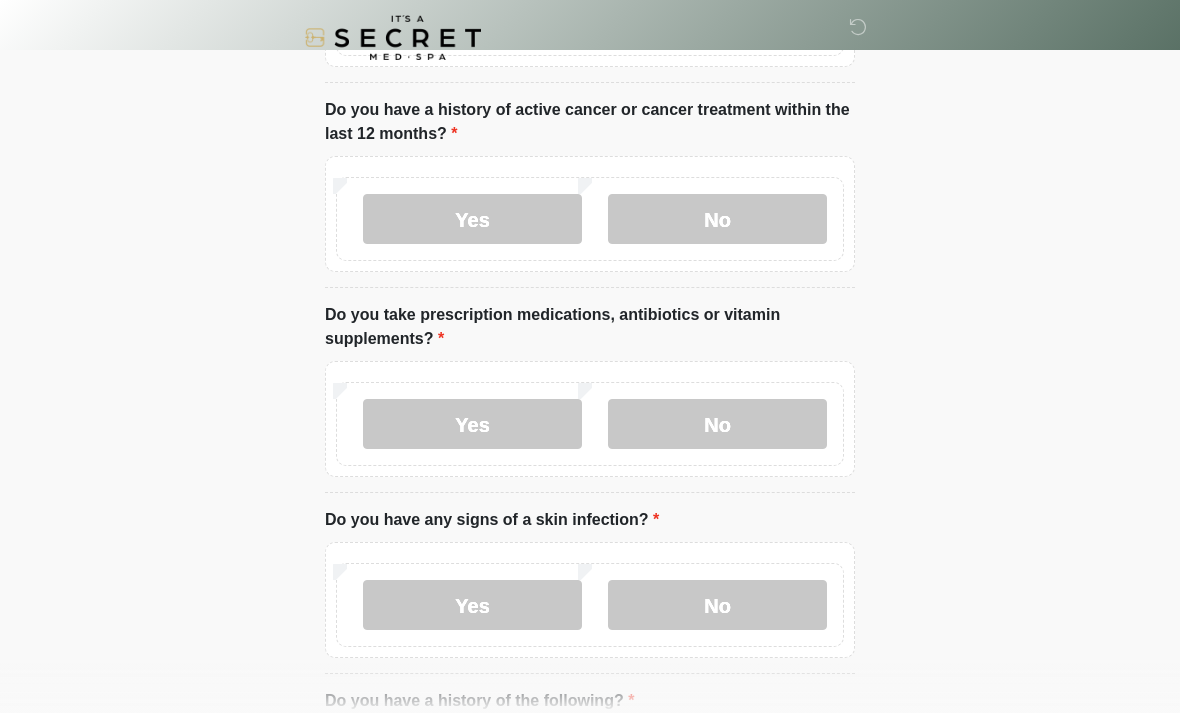 scroll, scrollTop: 586, scrollLeft: 0, axis: vertical 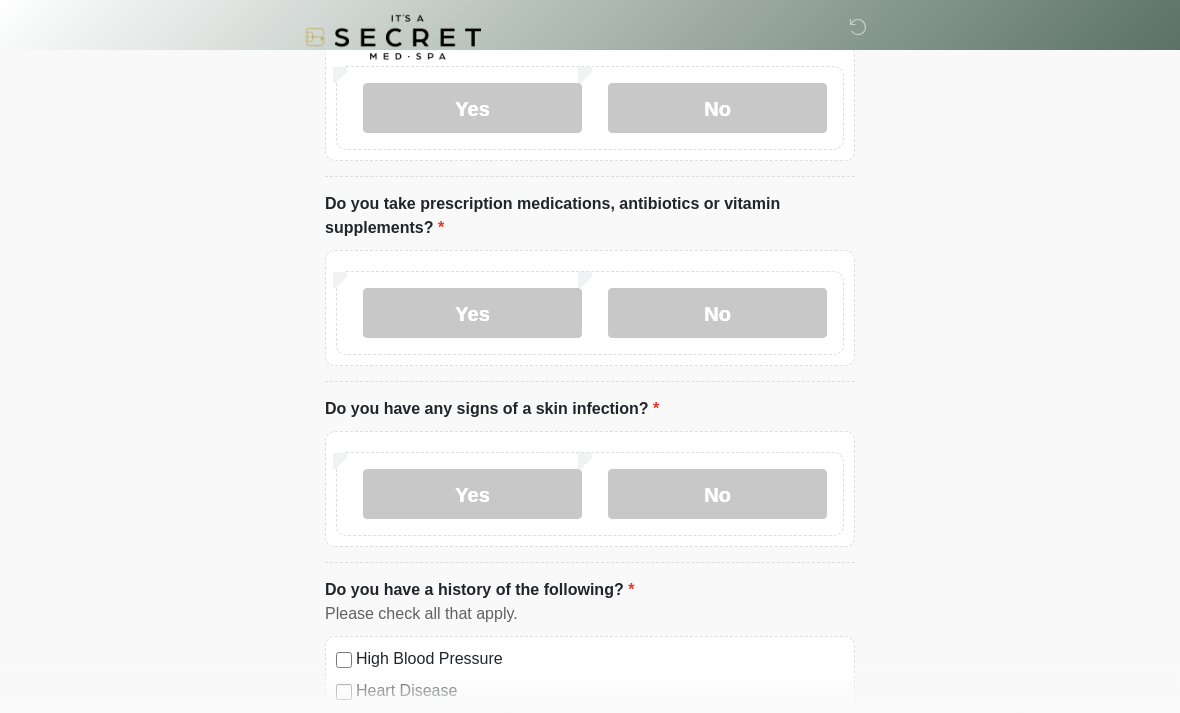click on "No" at bounding box center [717, 495] 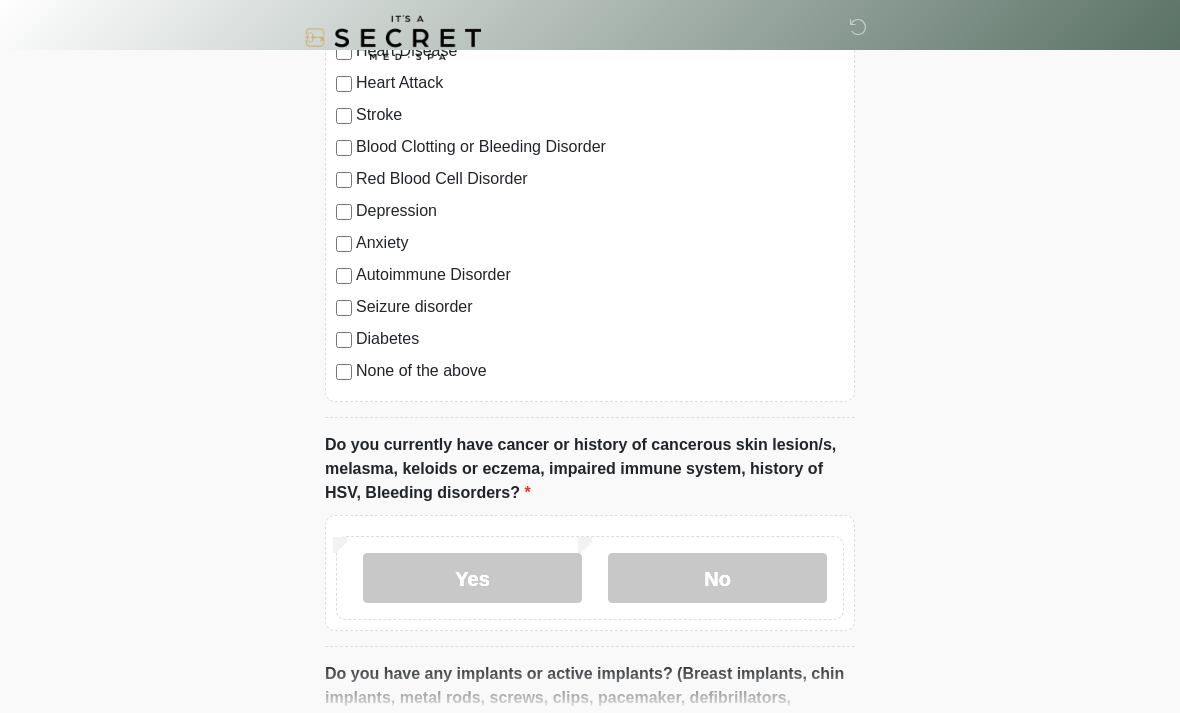 scroll, scrollTop: 1237, scrollLeft: 0, axis: vertical 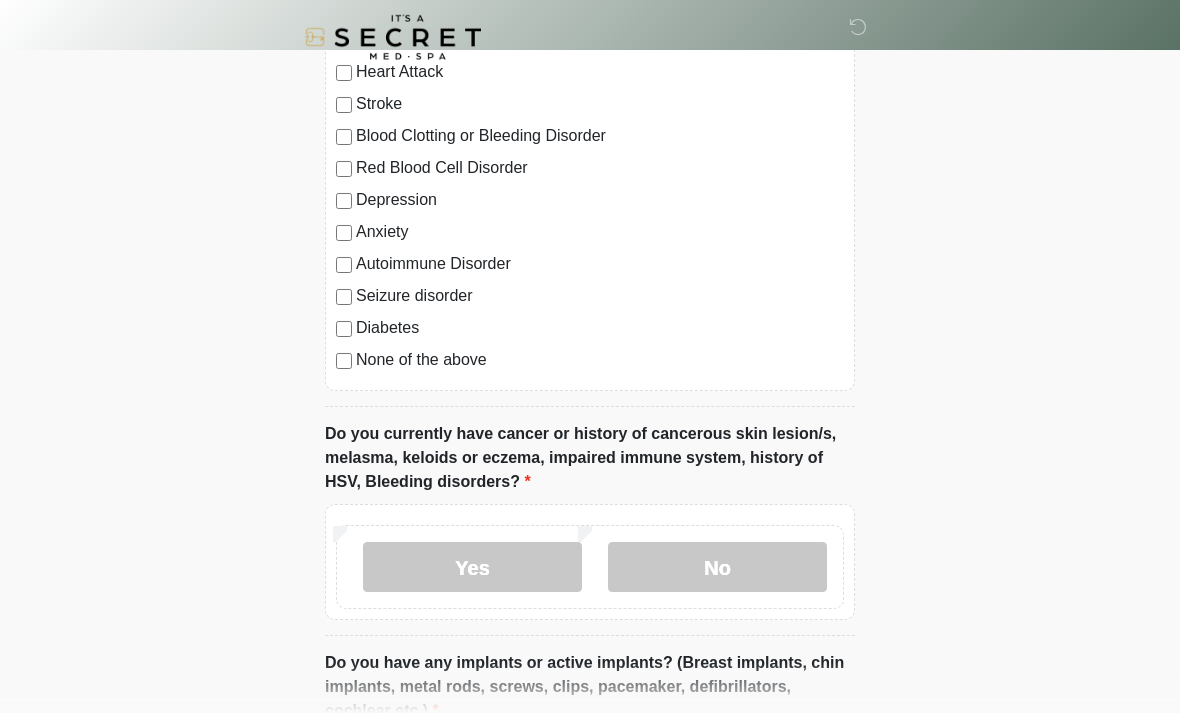 click on "No" at bounding box center [717, 568] 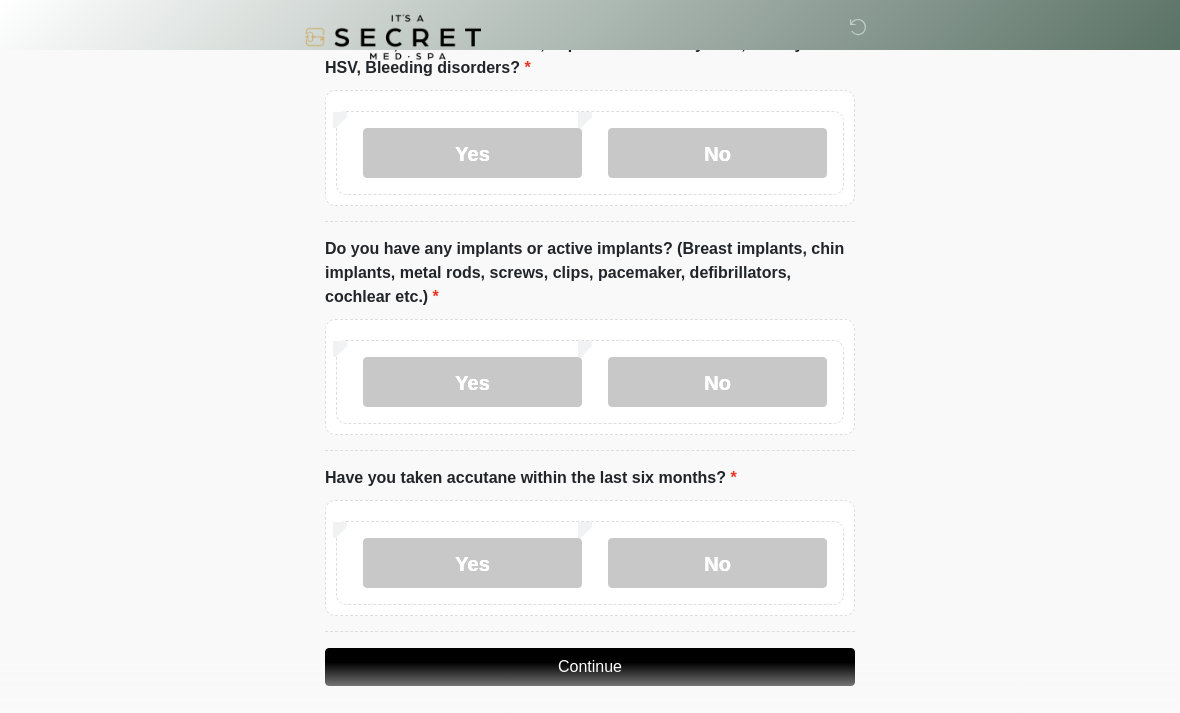 scroll, scrollTop: 1653, scrollLeft: 0, axis: vertical 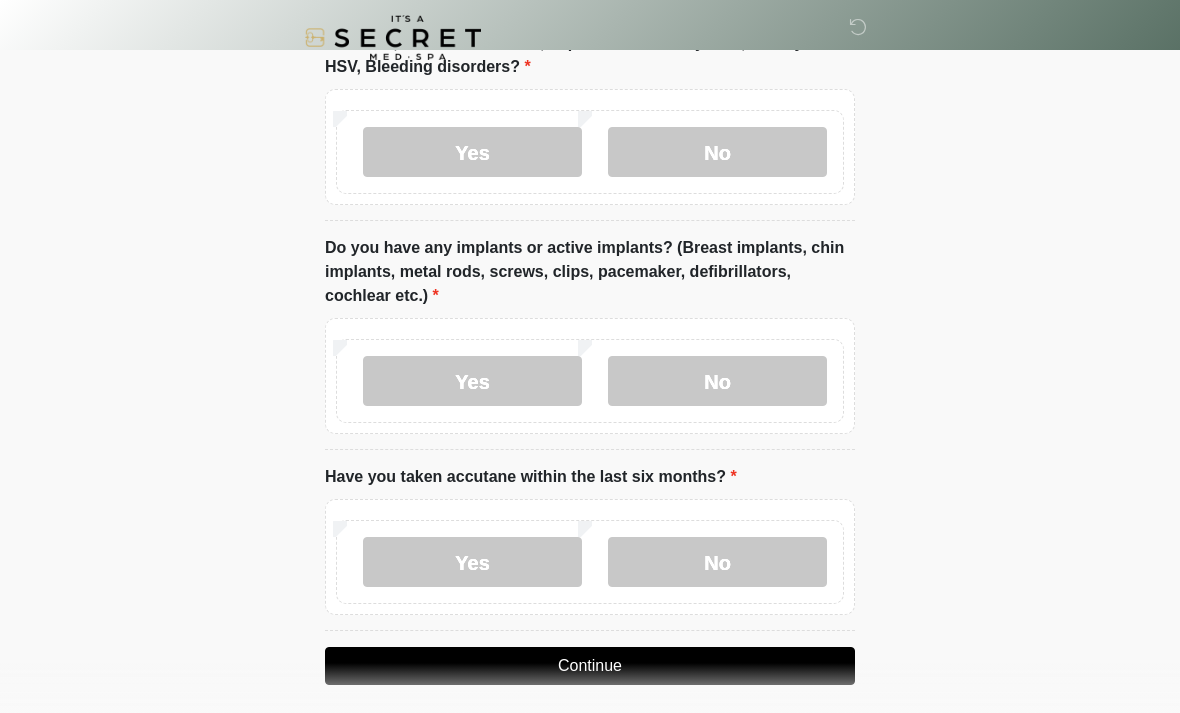 click on "No" at bounding box center [717, 381] 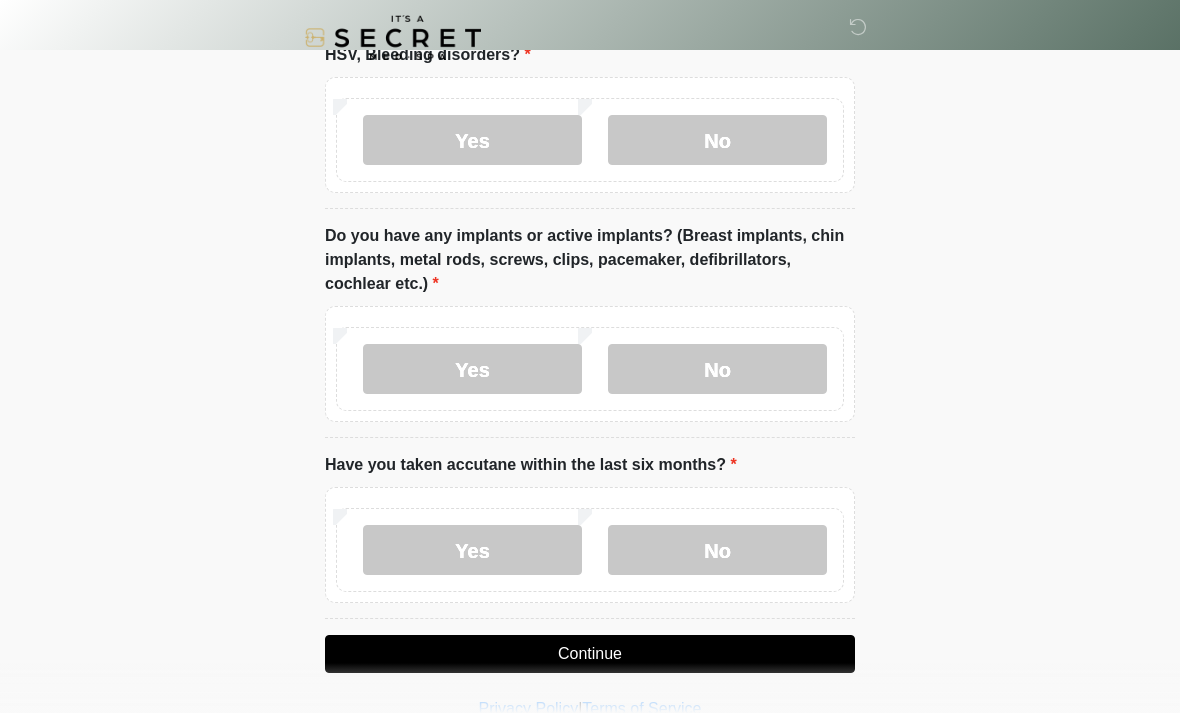 click on "Continue" at bounding box center (590, 654) 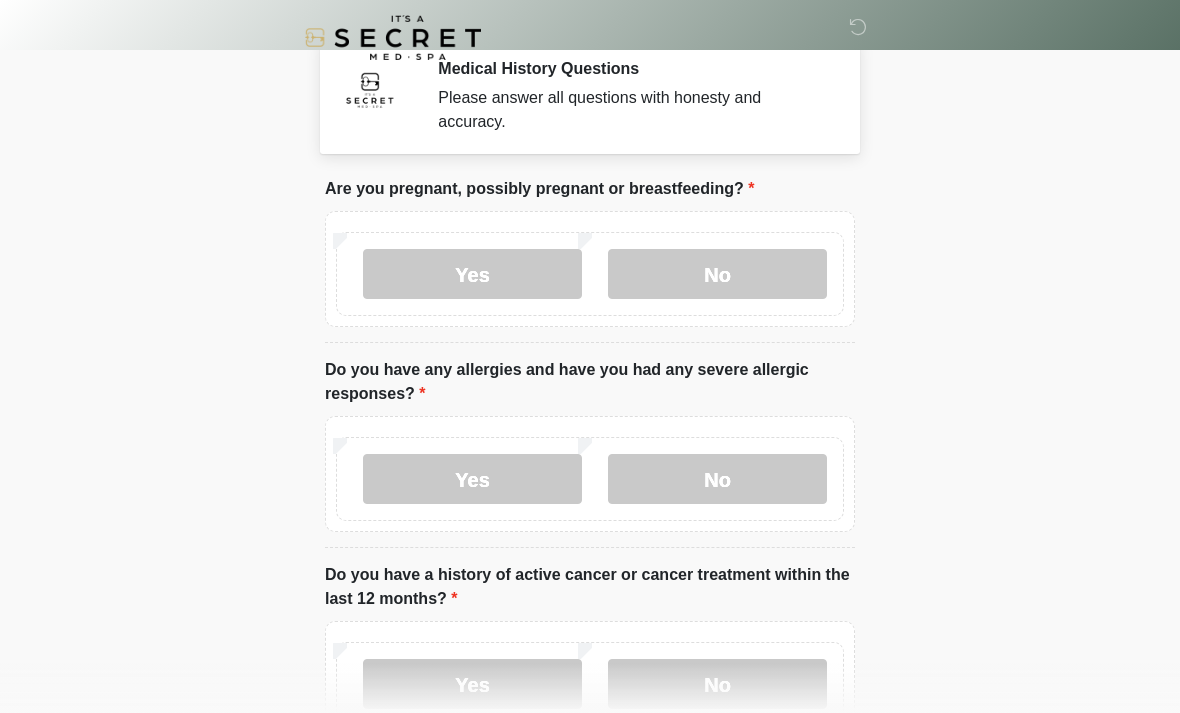 scroll, scrollTop: 0, scrollLeft: 0, axis: both 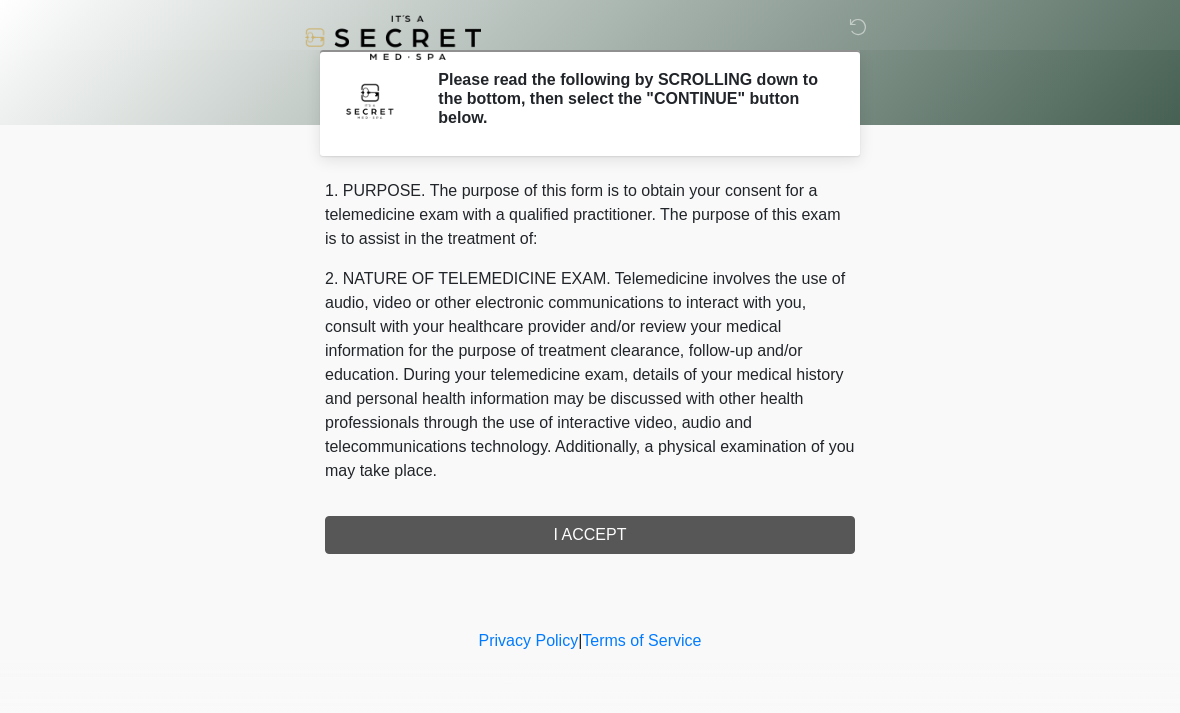 click on "1. PURPOSE. The purpose of this form is to obtain your consent for a telemedicine exam with a qualified practitioner. The purpose of this exam is to assist in the treatment of:  2. NATURE OF TELEMEDICINE EXAM. Telemedicine involves the use of audio, video or other electronic communications to interact with you, consult with your healthcare provider and/or review your medical information for the purpose of treatment clearance, follow-up and/or education. During your telemedicine exam, details of your medical history and personal health information may be discussed with other health professionals through the use of interactive video, audio and telecommunications technology. Additionally, a physical examination of you may take place. 4. HEALTHCARE INSTITUTION. It's A Secret Med Spa has medical and non-medical technical personnel who may participate in the telemedicine exam to aid in the audio/video link with the qualified practitioner.
I ACCEPT" at bounding box center (590, 366) 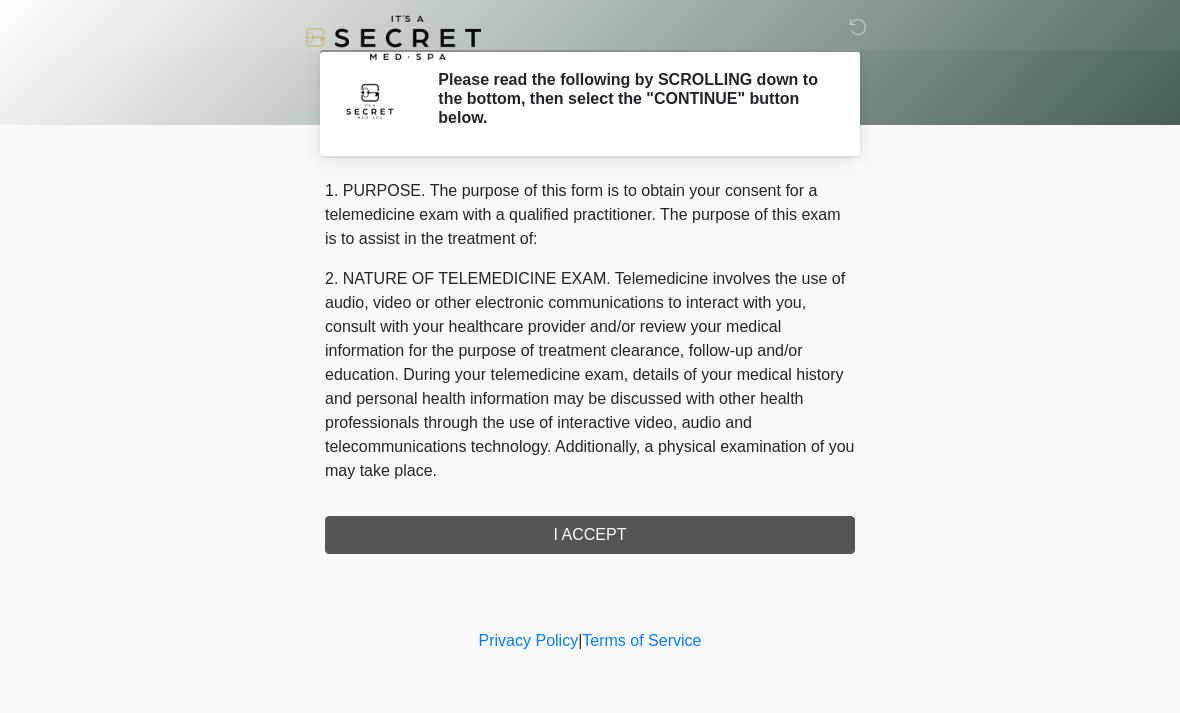 click on "1. PURPOSE. The purpose of this form is to obtain your consent for a telemedicine exam with a qualified practitioner. The purpose of this exam is to assist in the treatment of:  2. NATURE OF TELEMEDICINE EXAM. Telemedicine involves the use of audio, video or other electronic communications to interact with you, consult with your healthcare provider and/or review your medical information for the purpose of treatment clearance, follow-up and/or education. During your telemedicine exam, details of your medical history and personal health information may be discussed with other health professionals through the use of interactive video, audio and telecommunications technology. Additionally, a physical examination of you may take place. 4. HEALTHCARE INSTITUTION. It's A Secret Med Spa has medical and non-medical technical personnel who may participate in the telemedicine exam to aid in the audio/video link with the qualified practitioner.
I ACCEPT" at bounding box center (590, 366) 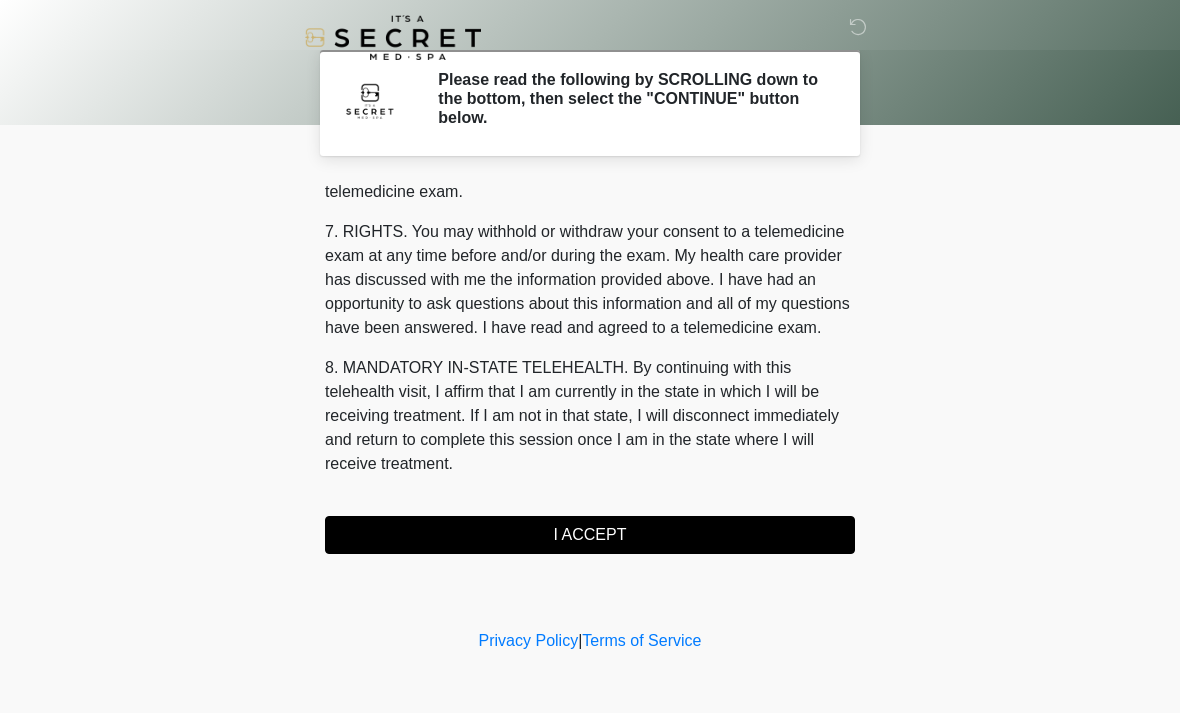 scroll, scrollTop: 847, scrollLeft: 0, axis: vertical 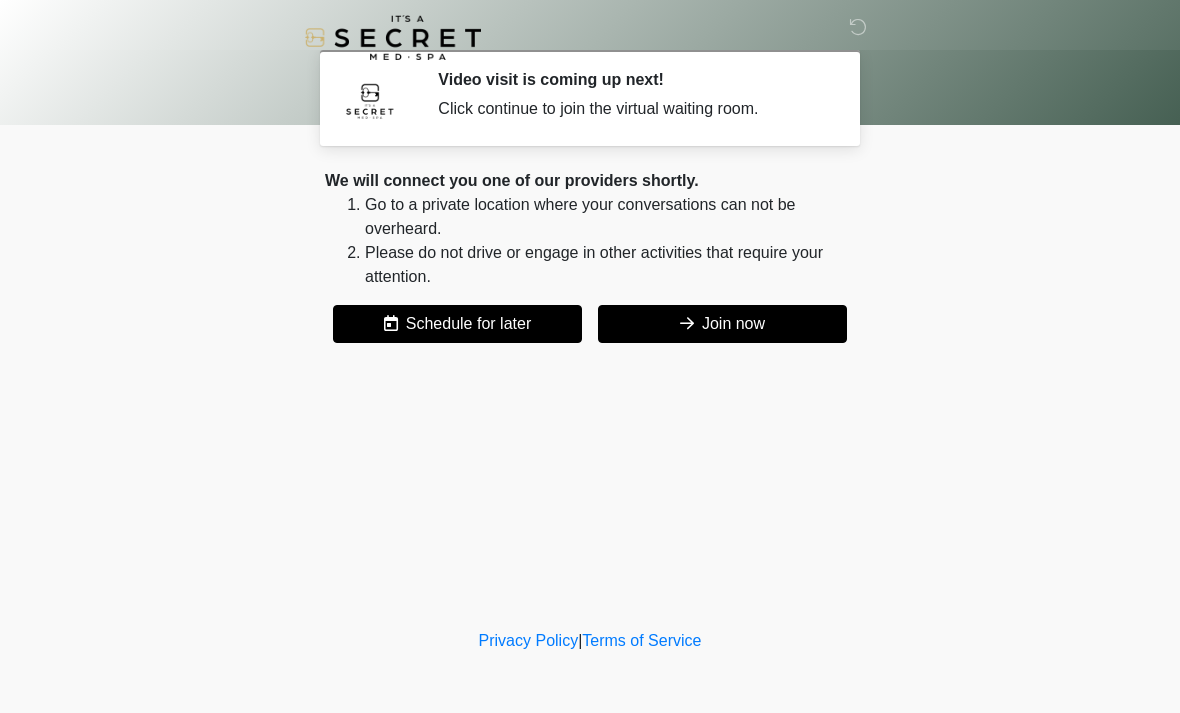 click on "Join now" at bounding box center [722, 324] 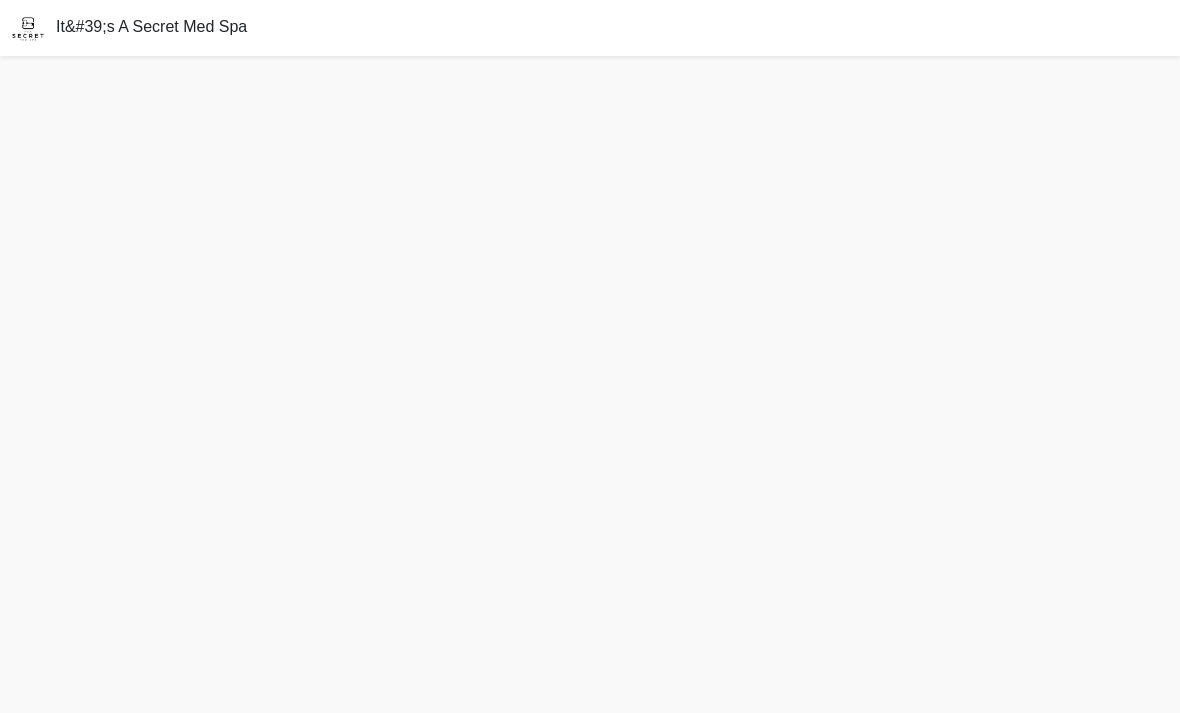 scroll, scrollTop: 14, scrollLeft: 0, axis: vertical 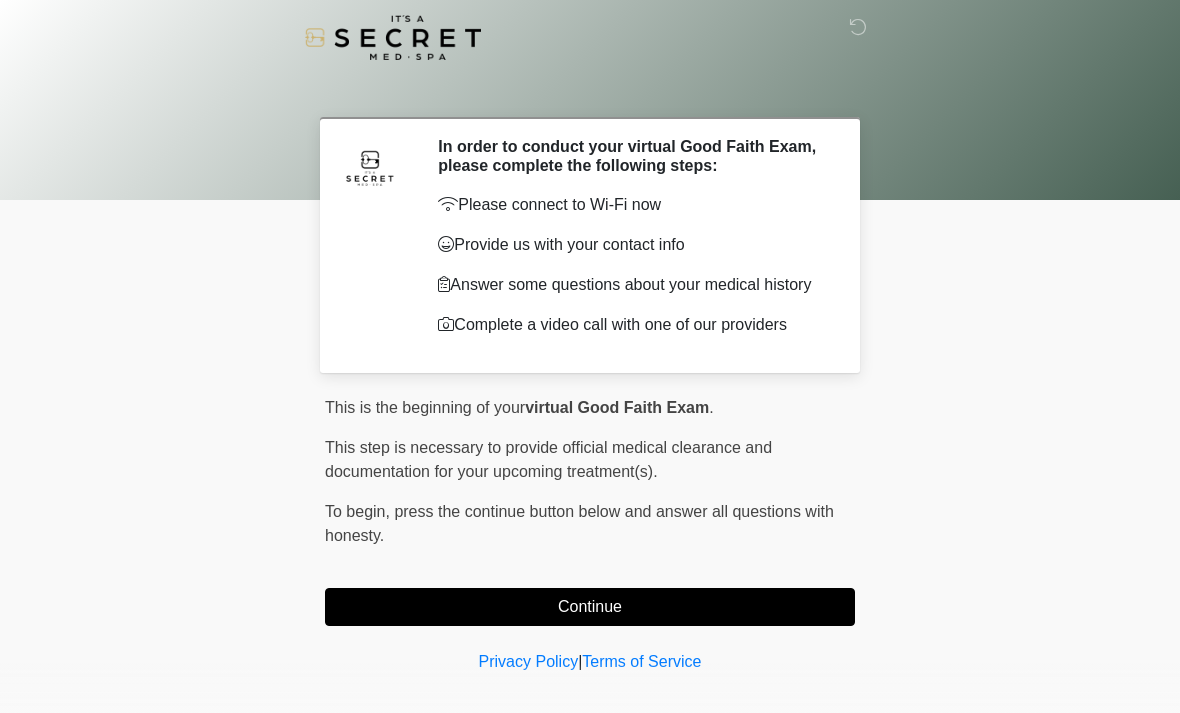 click on "This is the beginning of your  virtual Good Faith Exam .  ﻿﻿﻿﻿﻿﻿﻿﻿ This step is necessary to provide official medical clearance and documentation for your upcoming treatment(s).   ﻿﻿﻿﻿﻿﻿To begin, ﻿﻿﻿﻿﻿﻿ press the continue button below and answer all questions with honesty.
Continue" at bounding box center (590, 511) 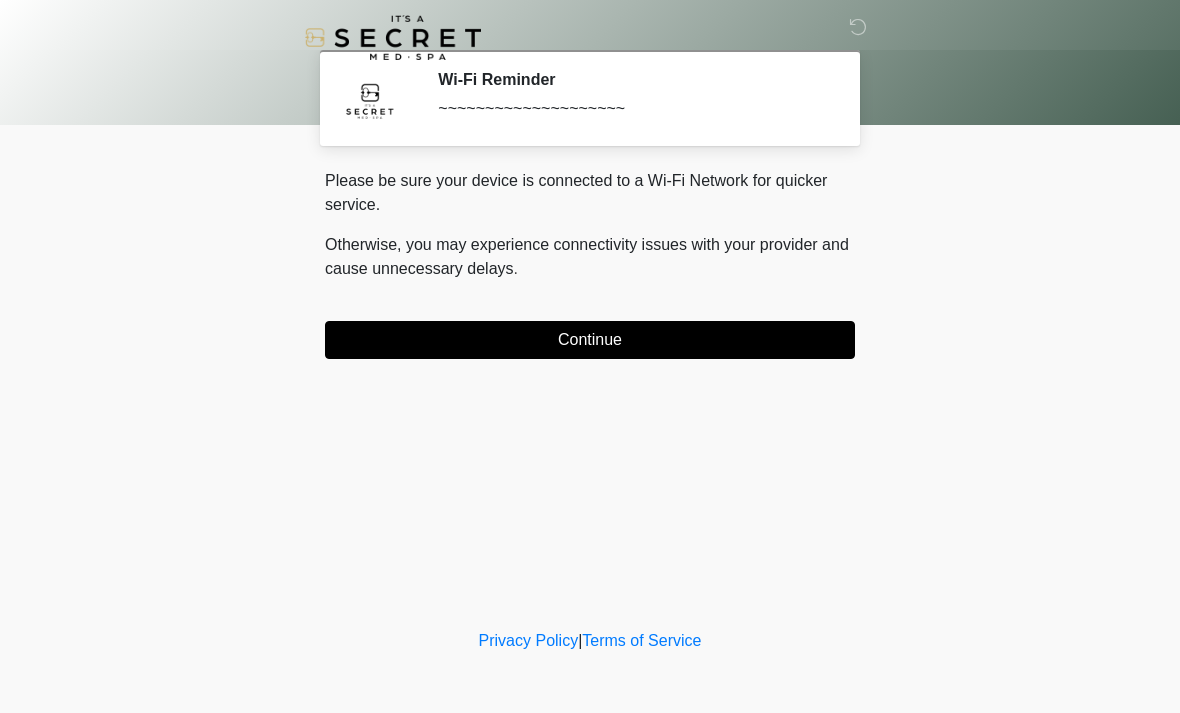 click on "Continue" at bounding box center [590, 340] 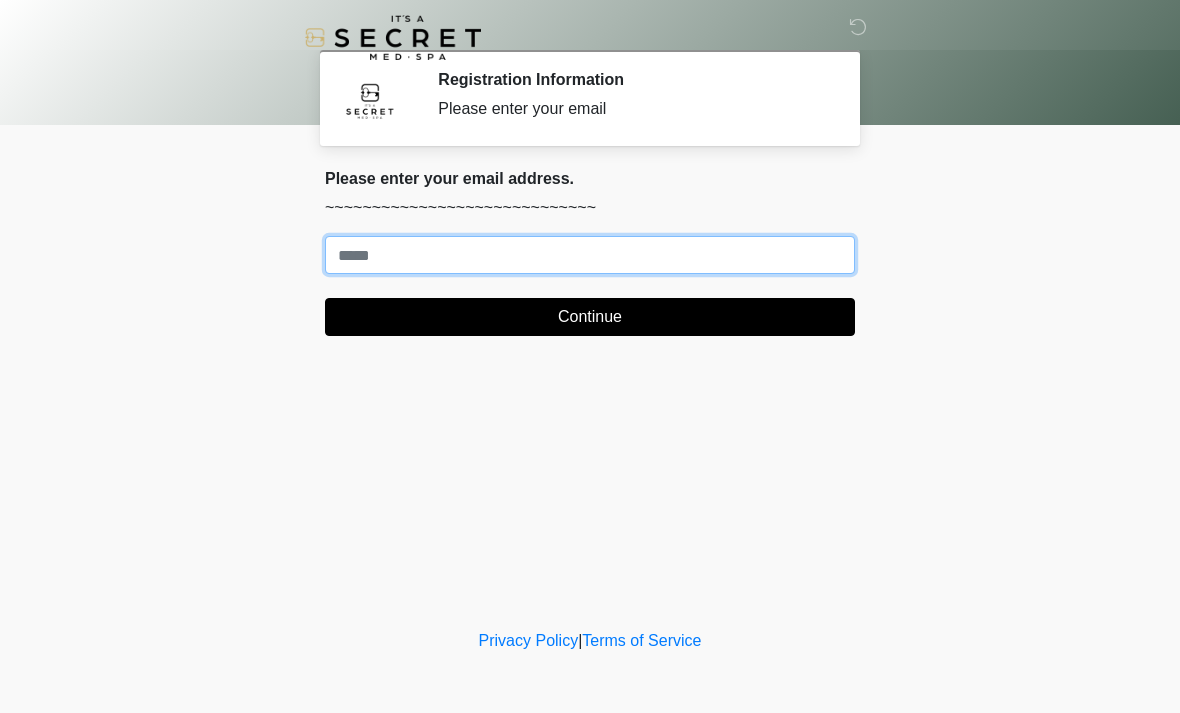 click on "Where should we email your treatment plan?" at bounding box center (590, 255) 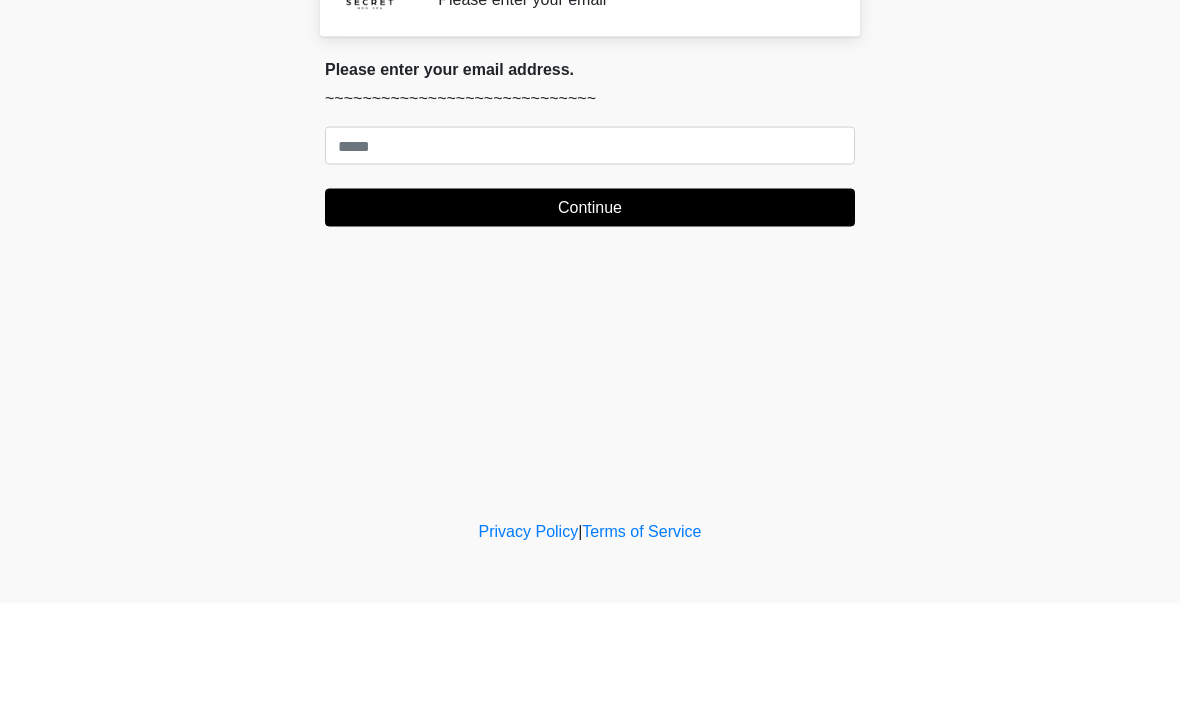 click on "‎ ‎
Registration Information
Please enter your email
Please connect to Wi-Fi now   Provide us with your contact info  Answer some questions about your medical history  Complete a video call with one of our providers
This is the beginning of your  virtual Good Faith Exam .  ﻿﻿﻿﻿﻿﻿﻿﻿ This step is necessary to provide official medical clearance and documentation for your upcoming treatment(s).   ﻿﻿﻿﻿﻿﻿To begin, ﻿﻿﻿﻿﻿﻿ press the continue button below and answer all questions with honesty.
Continue
Please be sure your device is connected to a Wi-Fi Network for quicker service.  .
Continue" at bounding box center (590, 356) 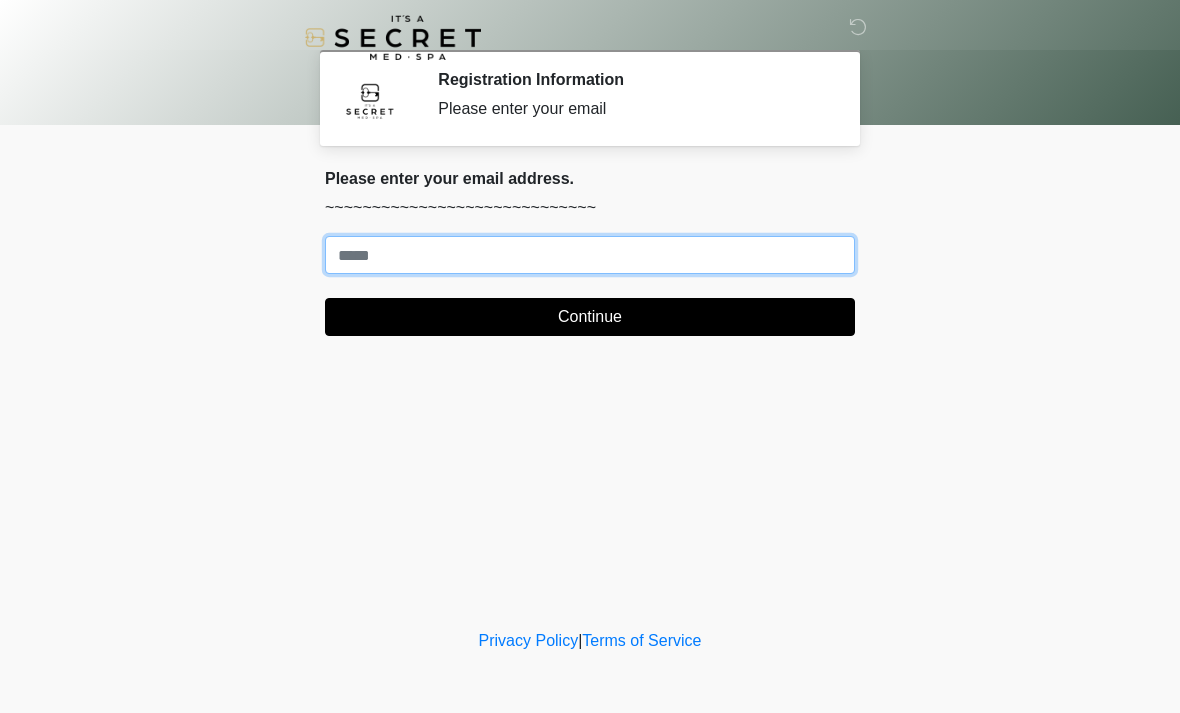 click on "Where should we email your treatment plan?" at bounding box center [590, 255] 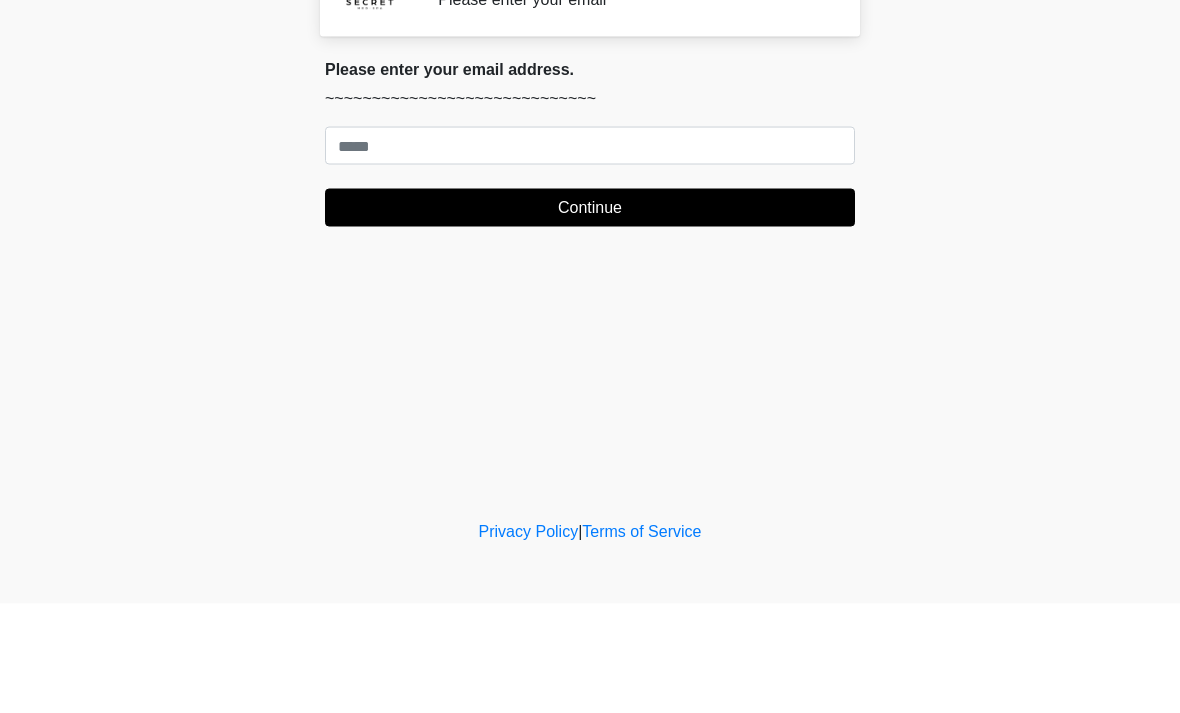 click on "‎ ‎
Registration Information
Please enter your email
Please connect to Wi-Fi now   Provide us with your contact info  Answer some questions about your medical history  Complete a video call with one of our providers
This is the beginning of your  virtual Good Faith Exam .  ﻿﻿﻿﻿﻿﻿﻿﻿ This step is necessary to provide official medical clearance and documentation for your upcoming treatment(s).   ﻿﻿﻿﻿﻿﻿To begin, ﻿﻿﻿﻿﻿﻿ press the continue button below and answer all questions with honesty.
Continue
Please be sure your device is connected to a Wi-Fi Network for quicker service.  .
Continue" at bounding box center [590, 356] 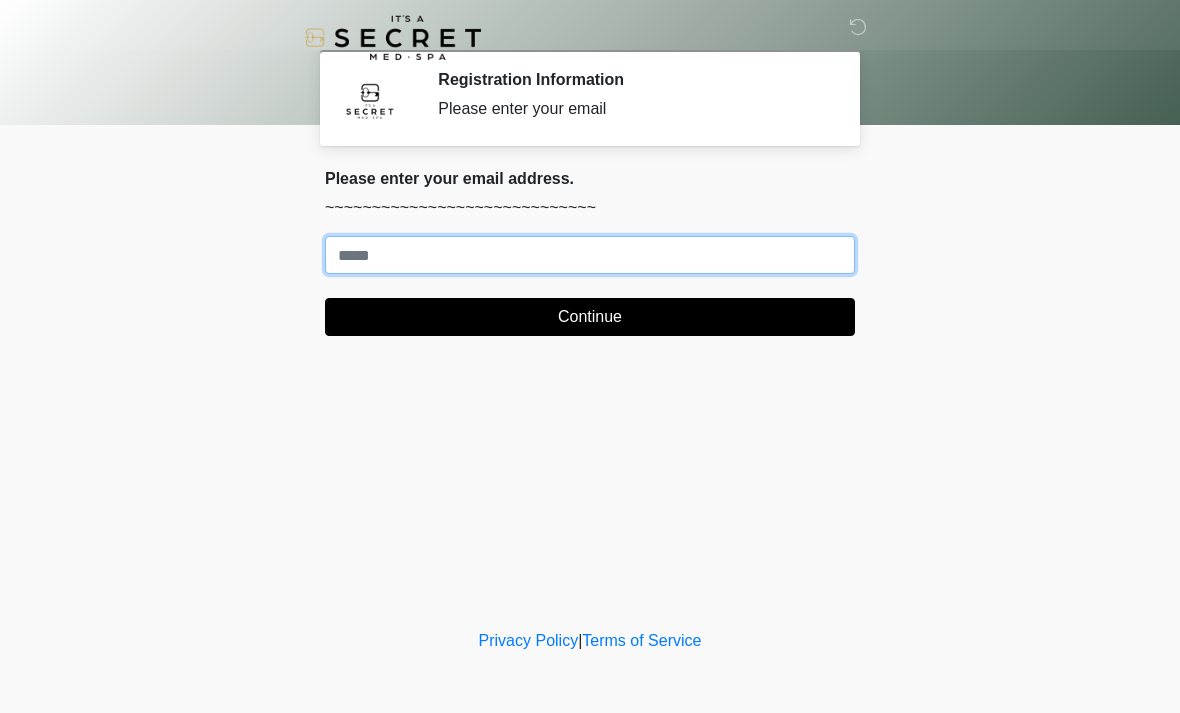 click on "Where should we email your treatment plan?" at bounding box center [590, 255] 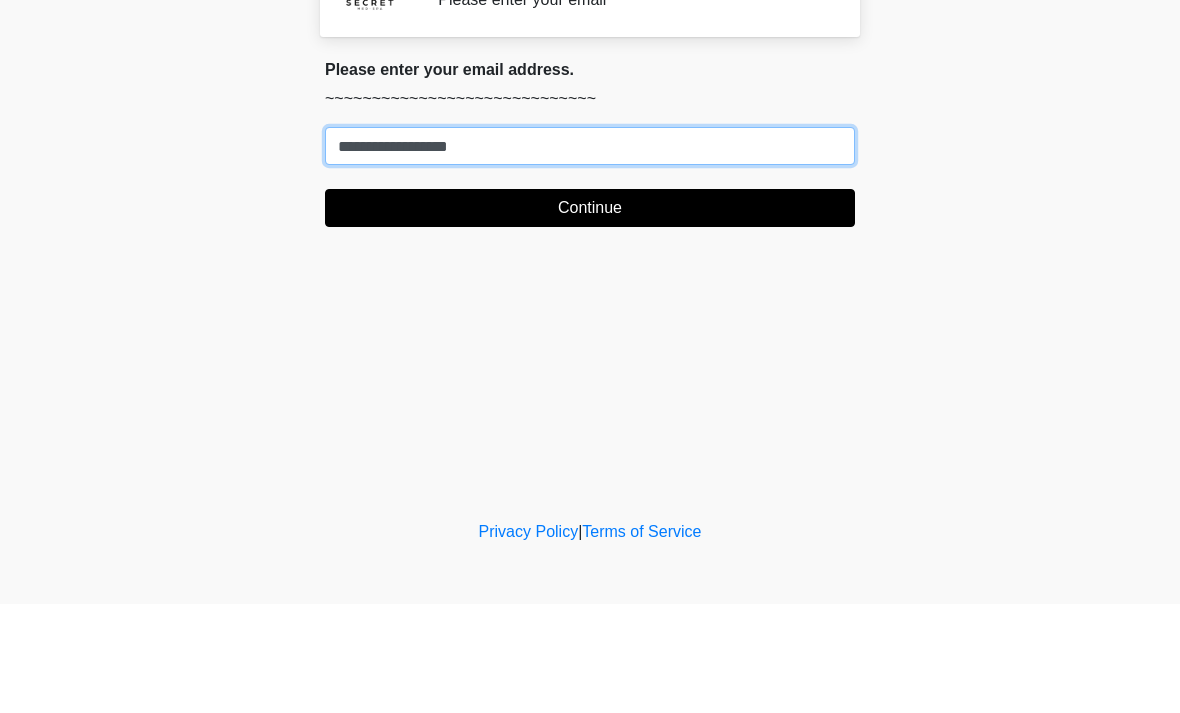 click on "**********" at bounding box center (590, 255) 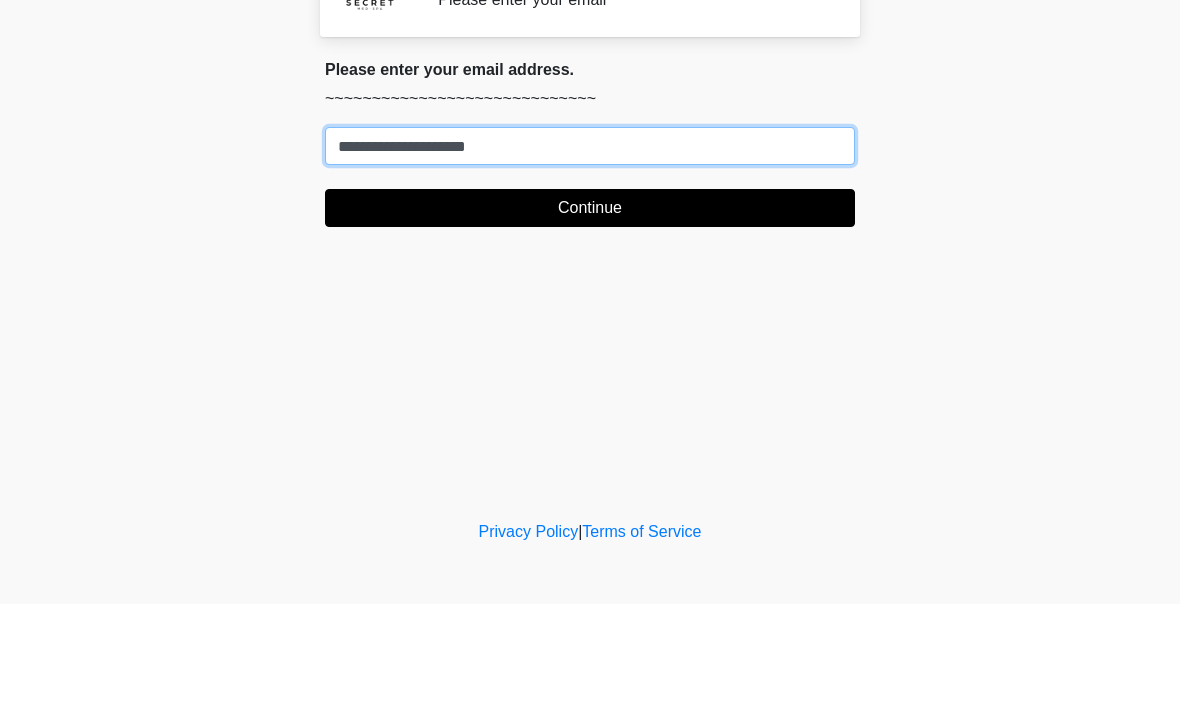 type on "**********" 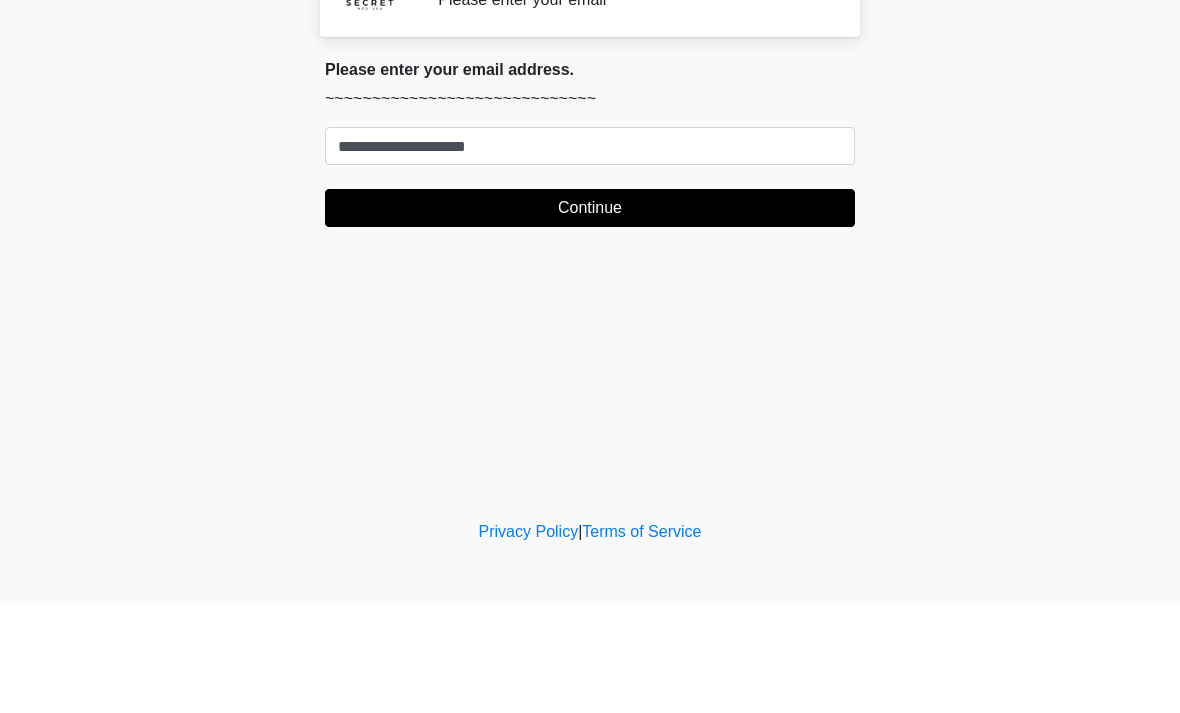 click on "Continue" at bounding box center (590, 317) 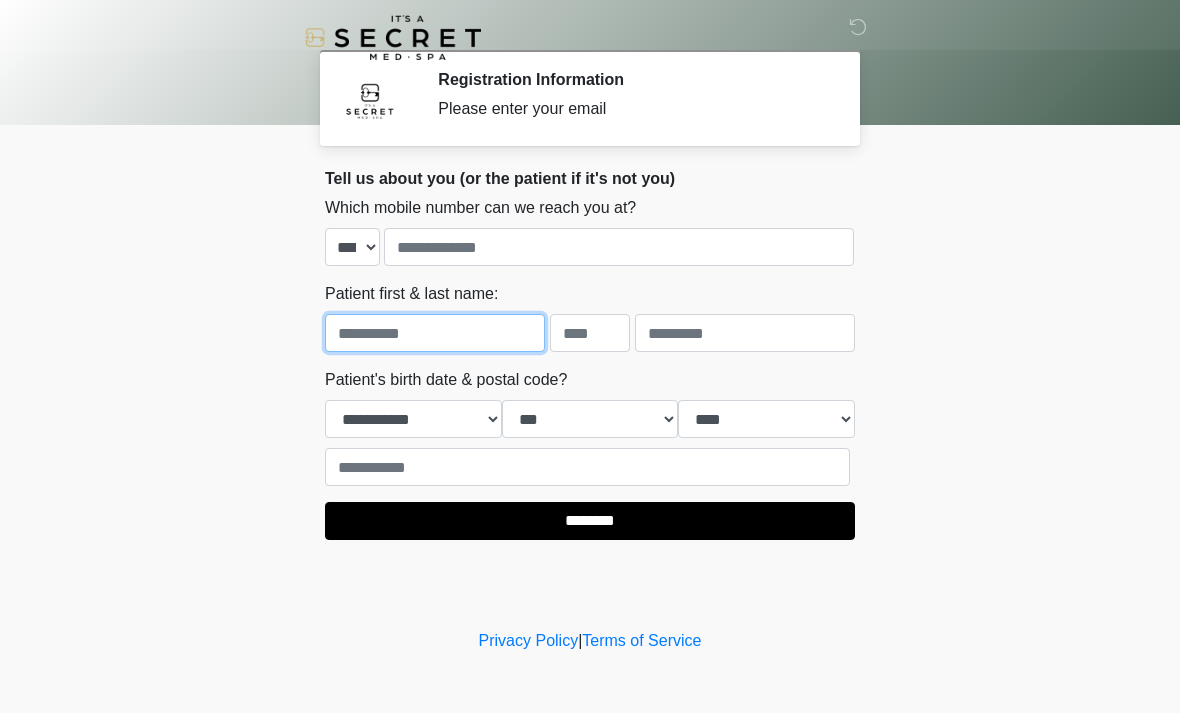 click at bounding box center (435, 333) 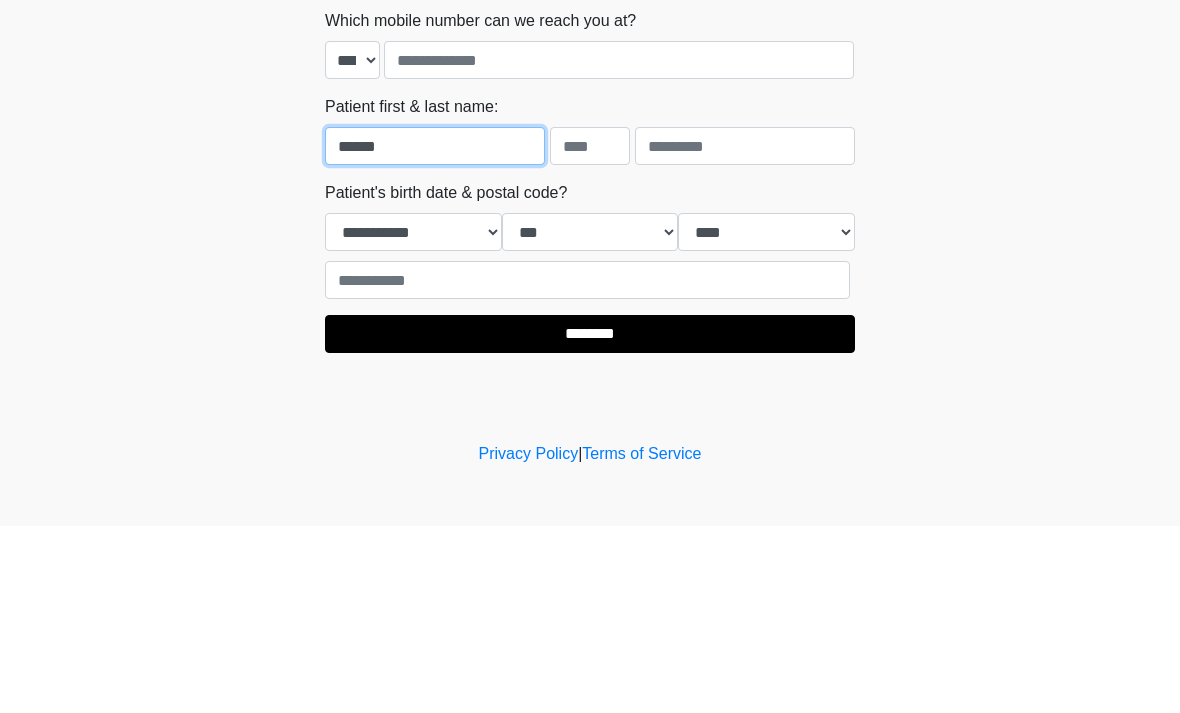 type on "******" 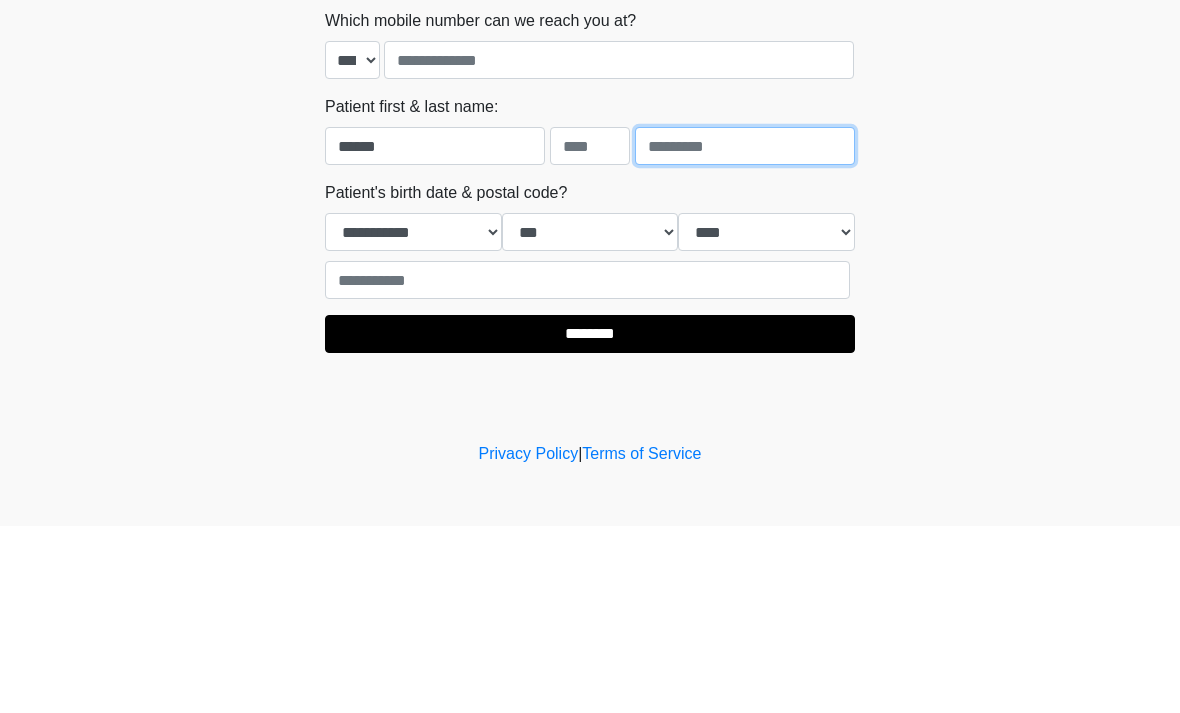 click at bounding box center (745, 333) 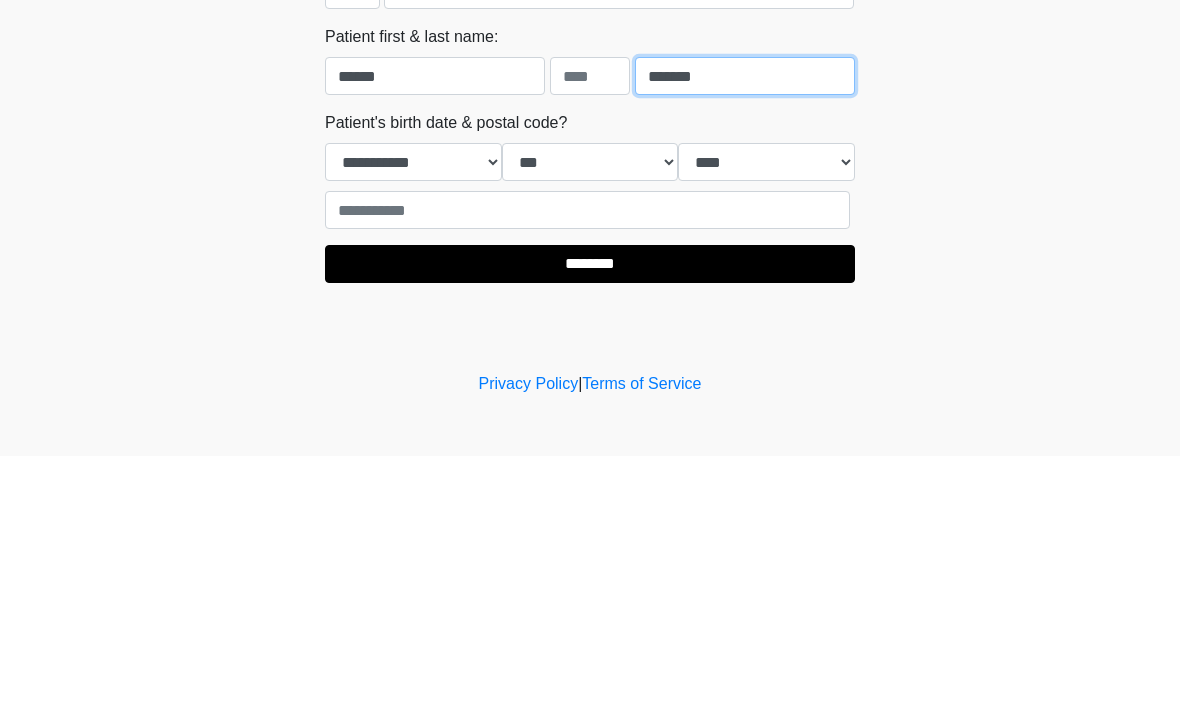 type on "*******" 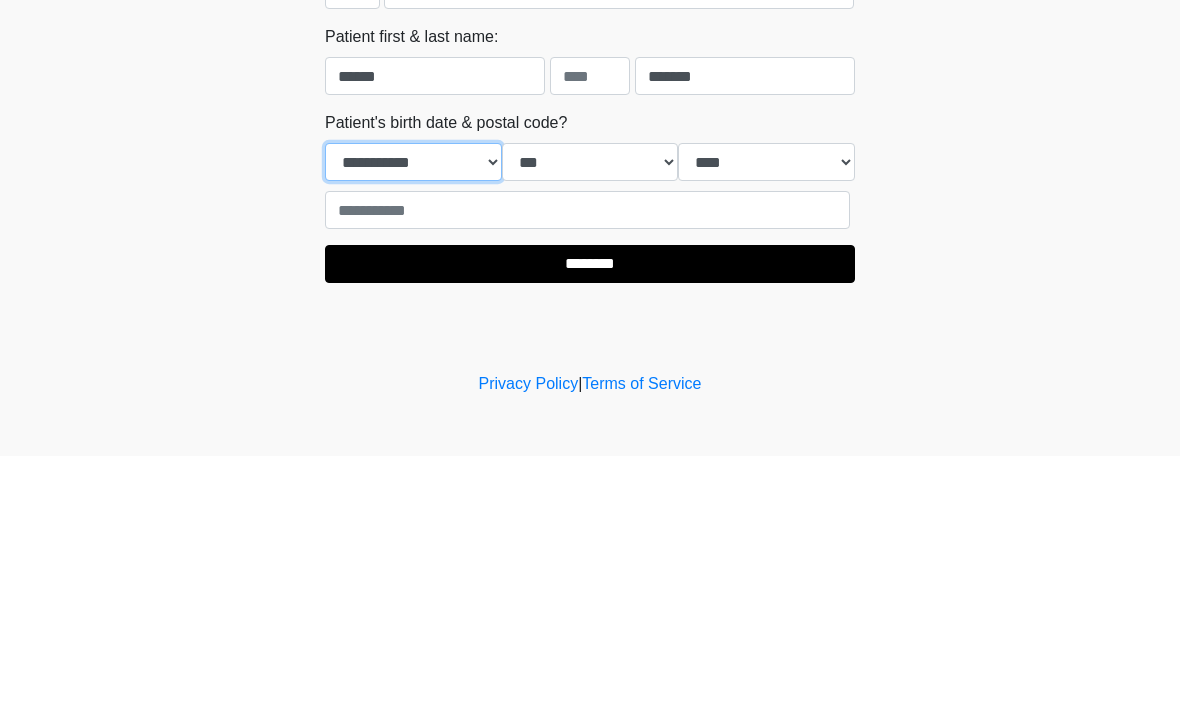 click on "**********" at bounding box center [413, 419] 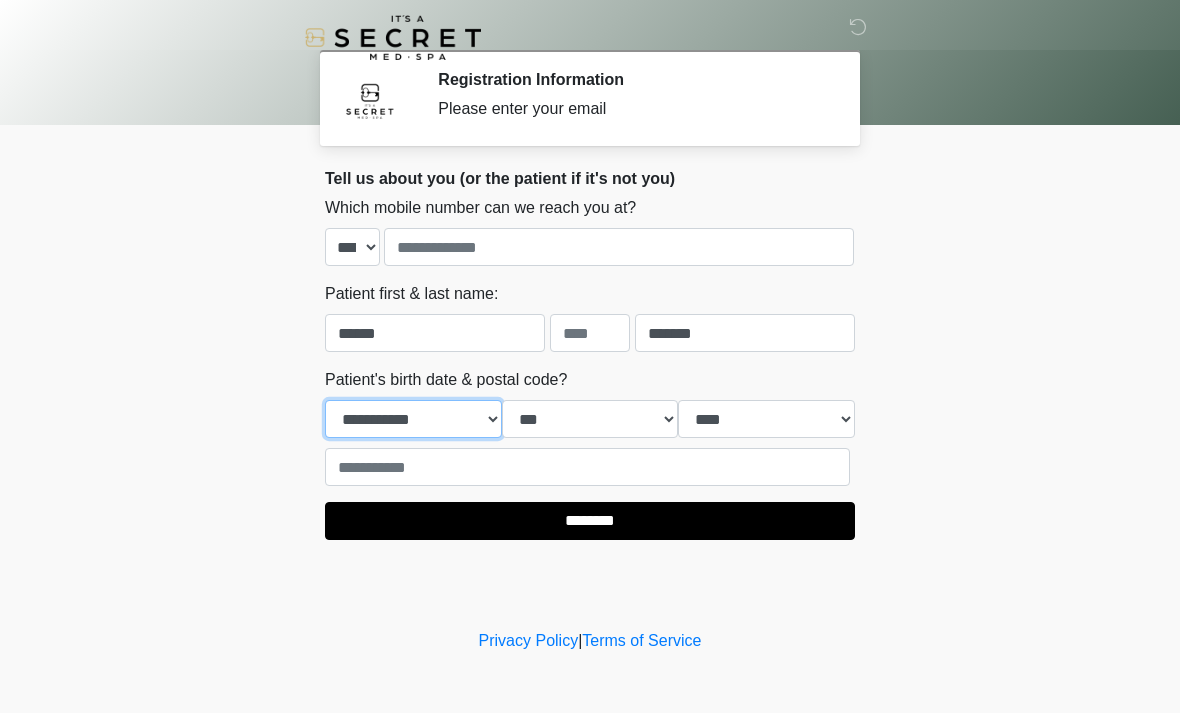 select on "**" 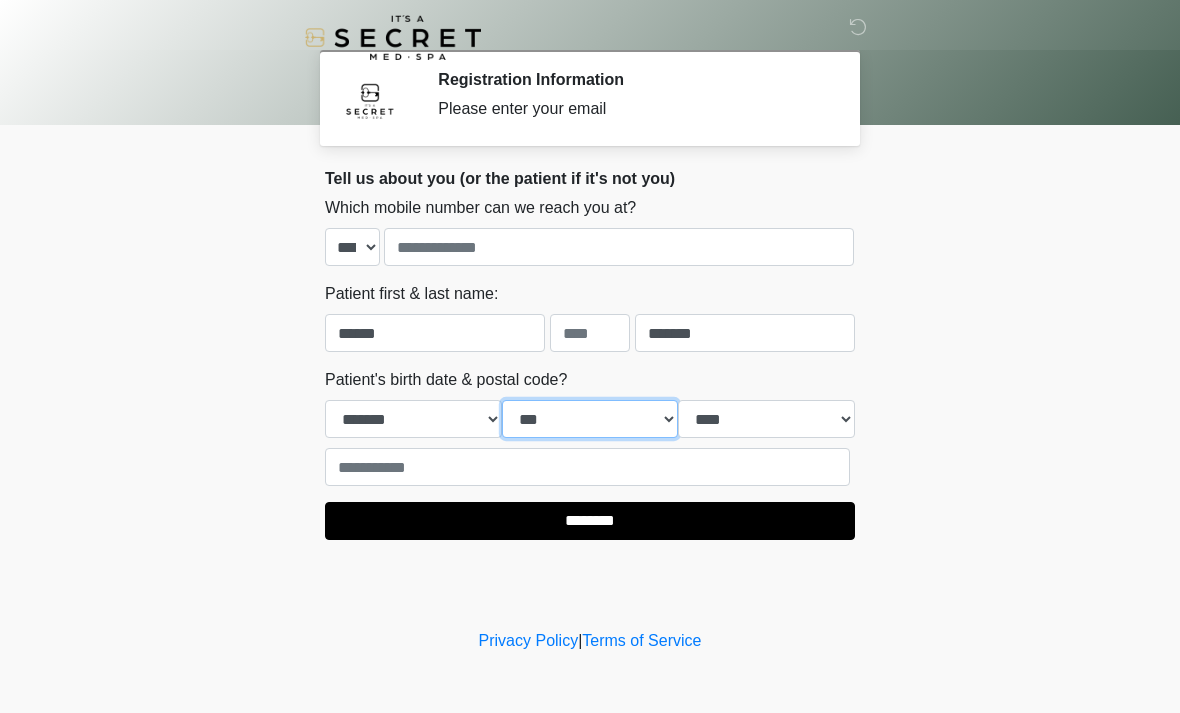 click on "***
*
*
*
*
*
*
*
*
*
**
**
**
**
**
**
**
**
**
**
**
**
**
**
**
**
**
**
**
**
**
**" at bounding box center [590, 419] 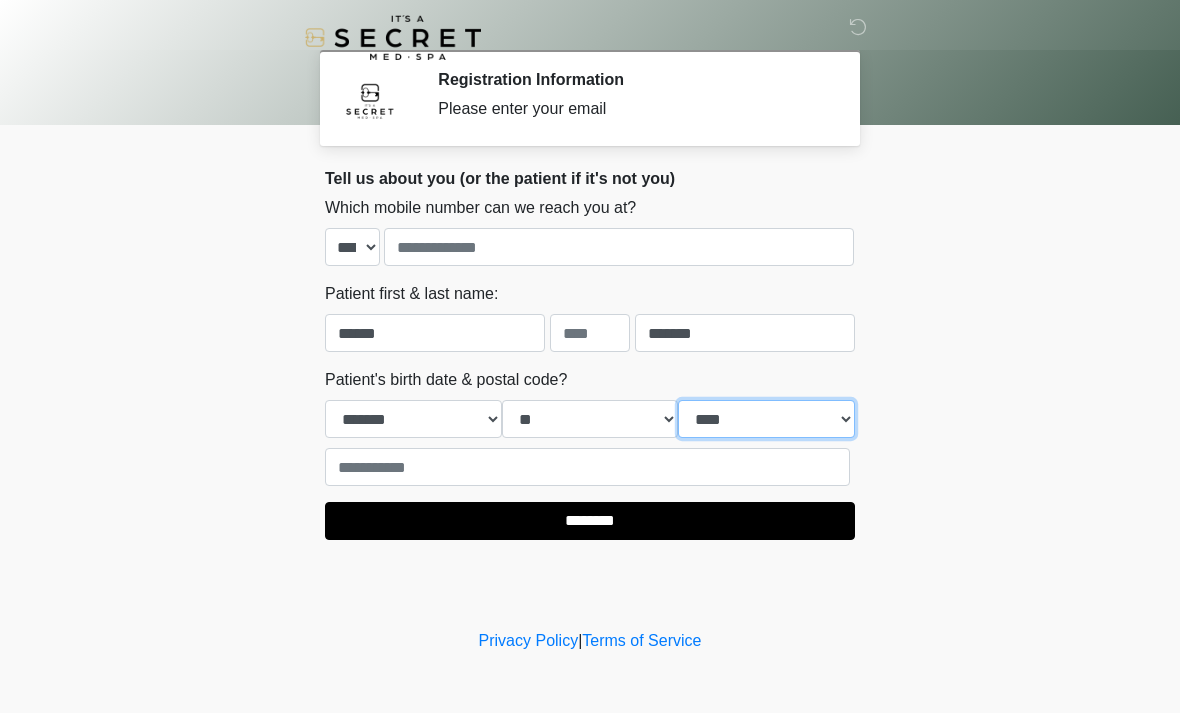 click on "****
****
****
****
****
****
****
****
****
****
****
****
****
****
****
****
****
****
****
****
****
****
****
****
****
****
****
****
****
****
****
****
****
****
****
****
****
****
****
****
****
****
****
****
****
****
****
****
****
****
****
****
****
****
****
****
****
****
****
****
****
****
****
****
****
****
****
****
****
****
****
****
****
****
****
****
****
****
****
****
****
****
****
****
****
****
****
****
****
****
****
****
****
****
****
****
****
****
****
****
****
****" at bounding box center (766, 419) 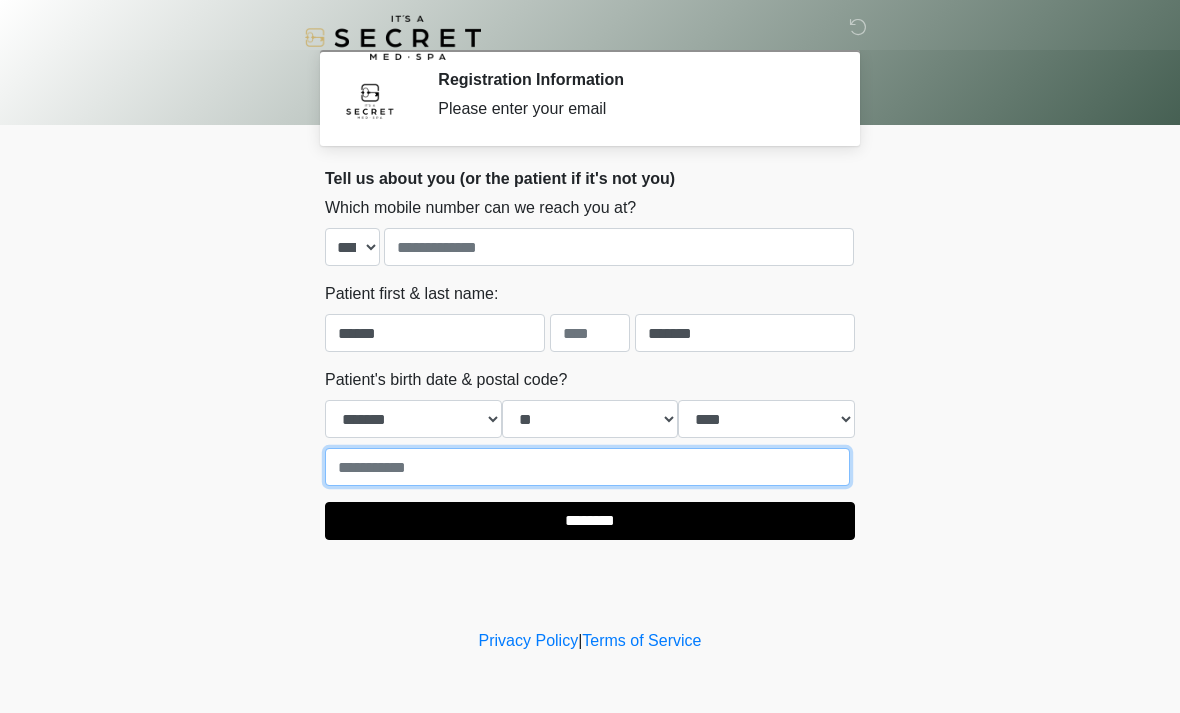 click at bounding box center (587, 467) 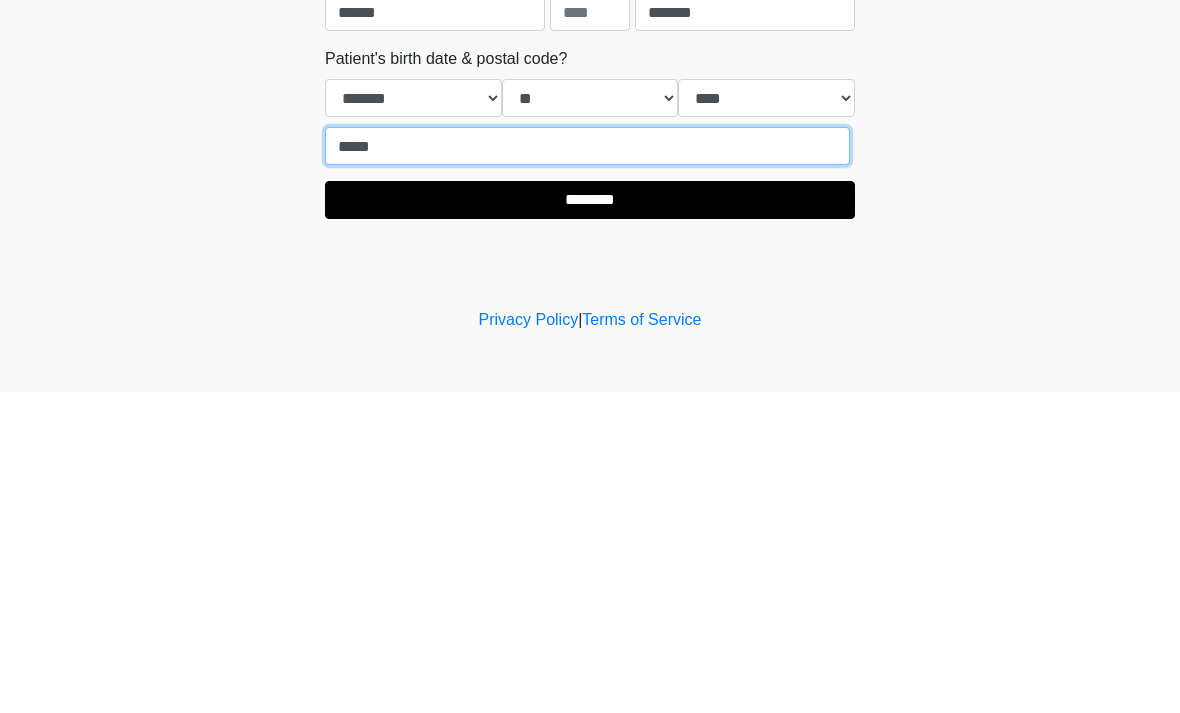 type on "*****" 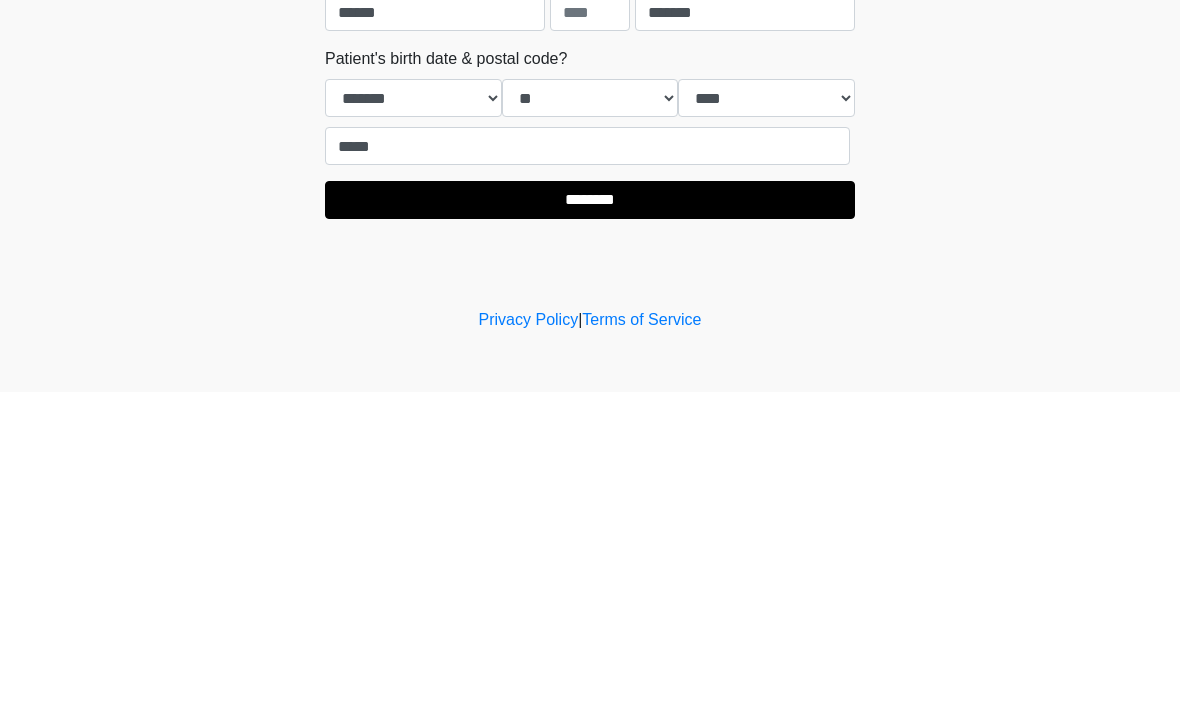 click on "********" at bounding box center (590, 521) 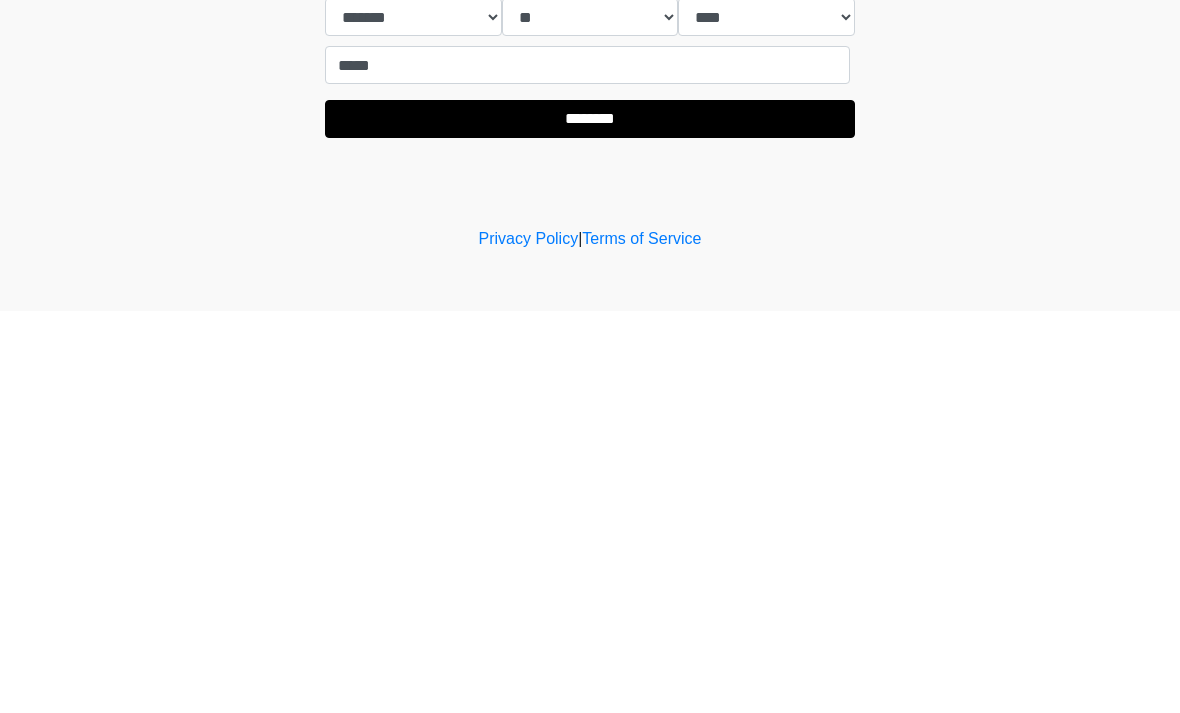 click on "********" at bounding box center (590, 521) 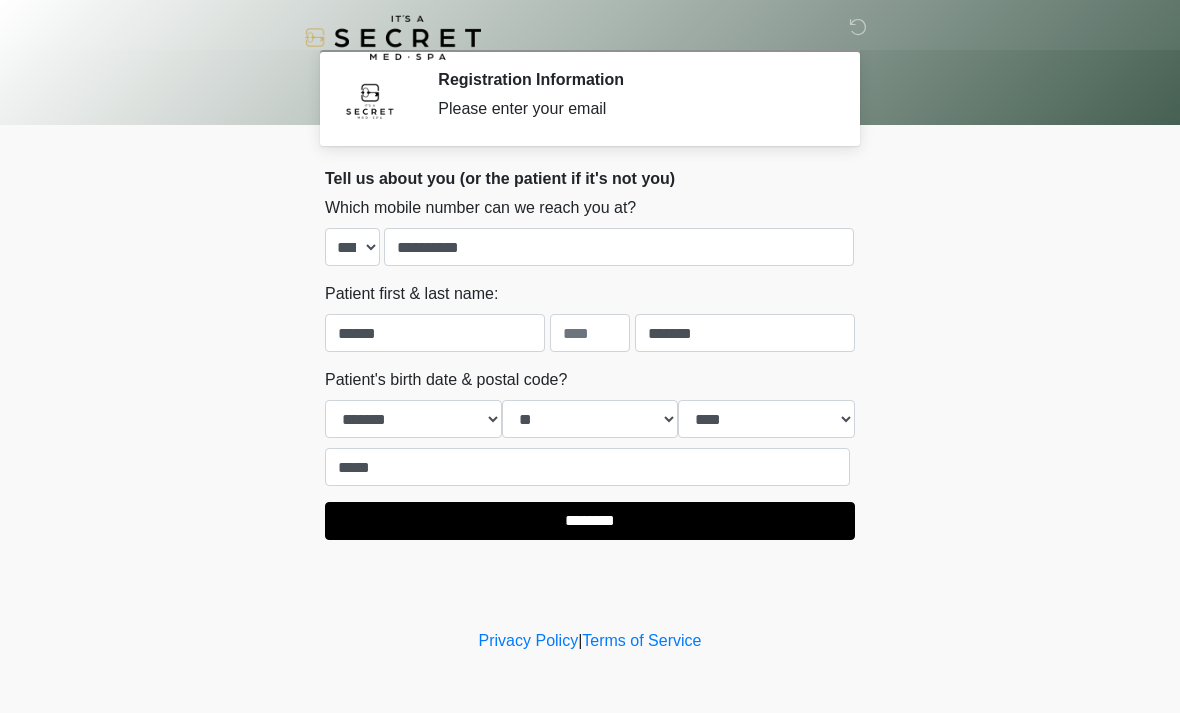 click on "********" at bounding box center [590, 521] 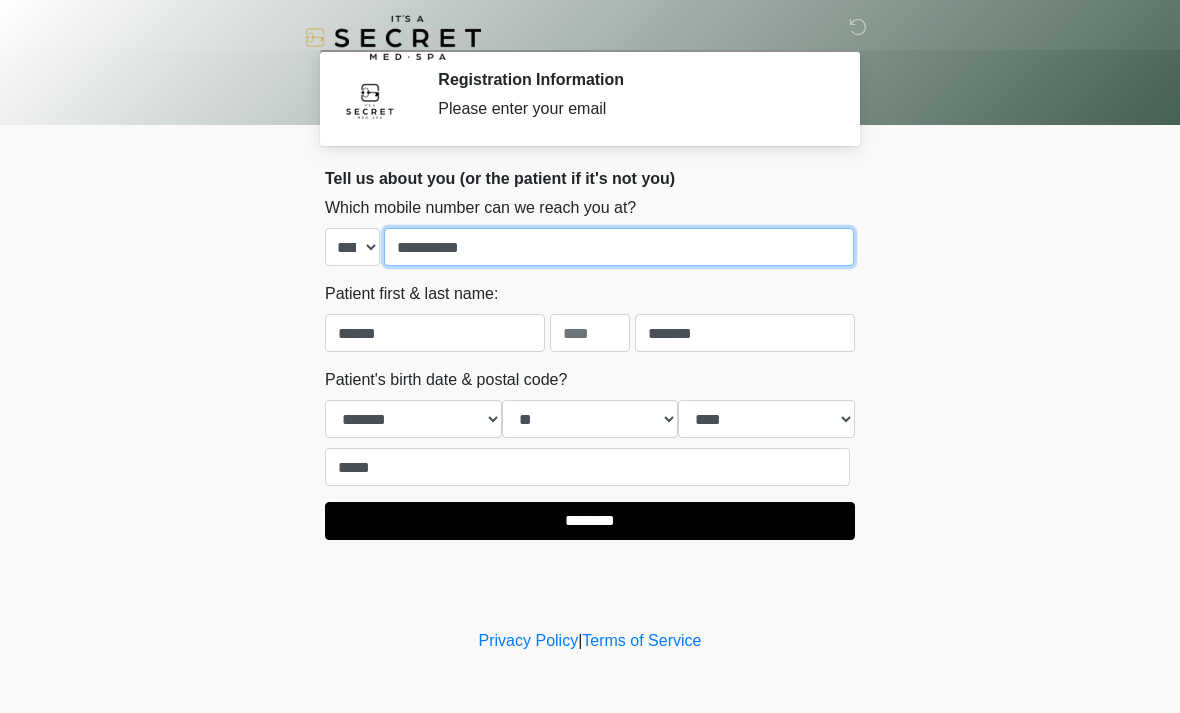click on "**********" at bounding box center [619, 247] 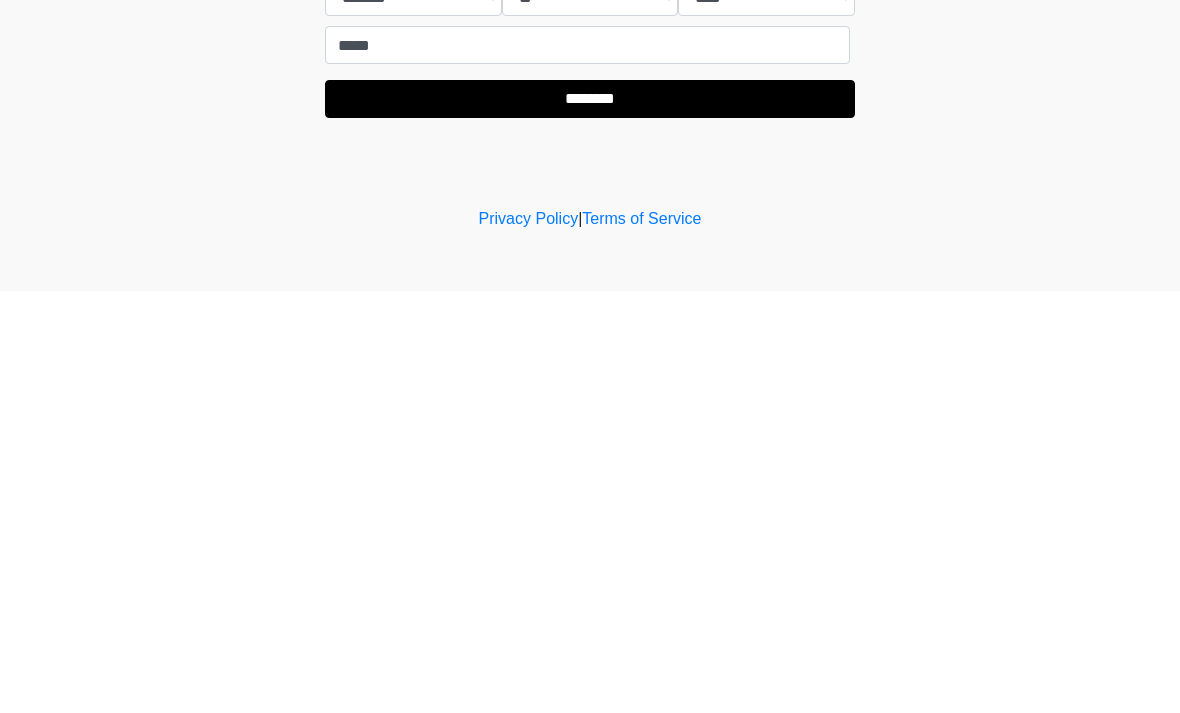 click on "Tell us about you (or the patient if it's not you)
Where should we email your treatment plan?
[EMAIL]
Which mobile number can we reach you at?
[PHONE]
[PHONE]
[PHONE]
[PHONE]
[PHONE]
[PHONE]
[PHONE]
[PHONE]
[PHONE]
[PHONE]
[PHONE]
[PHONE]
[PHONE]
Patient first & last name:
[FIRST]
[LAST]
Patient's
birth date &
postal code?
[DATE]
[POSTAL_CODE]
[POSTAL_CODE]
[POSTAL_CODE]
[POSTAL_CODE]
[POSTAL_CODE]
[POSTAL_CODE]
[POSTAL_CODE]
[POSTAL_CODE]
[POSTAL_CODE]
[POSTAL_CODE]
[POSTAL_CODE]
[POSTAL_CODE]" at bounding box center (590, 354) 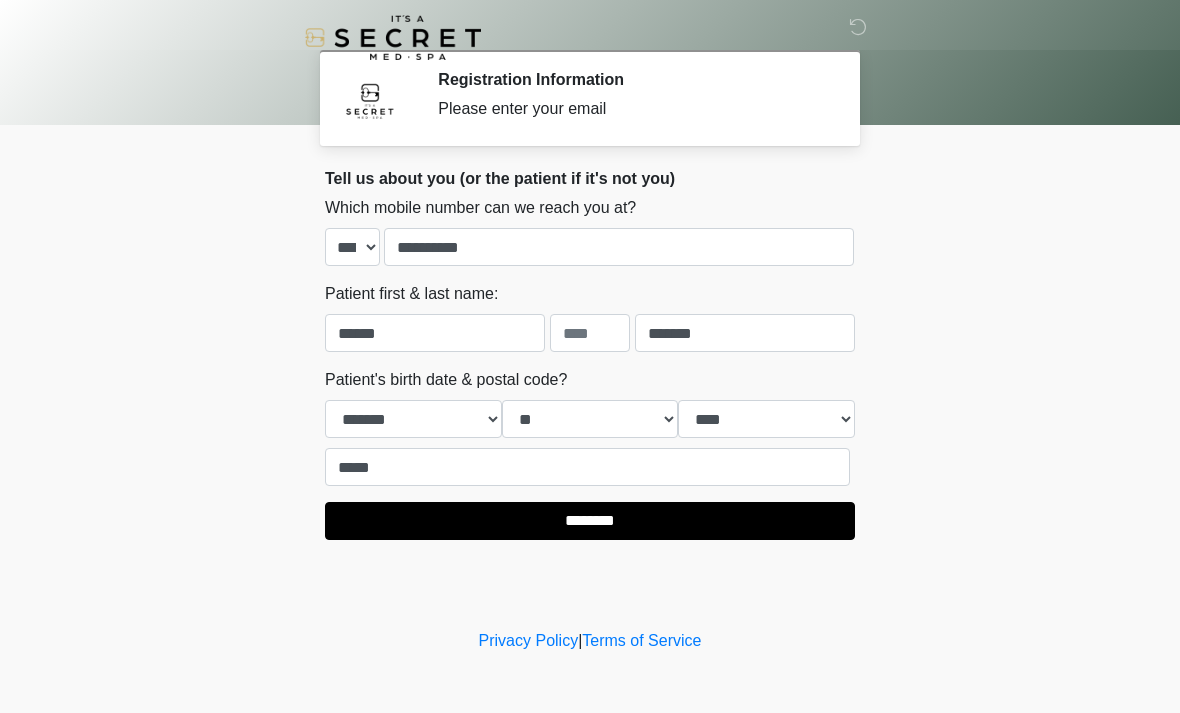 click on "********" at bounding box center (590, 521) 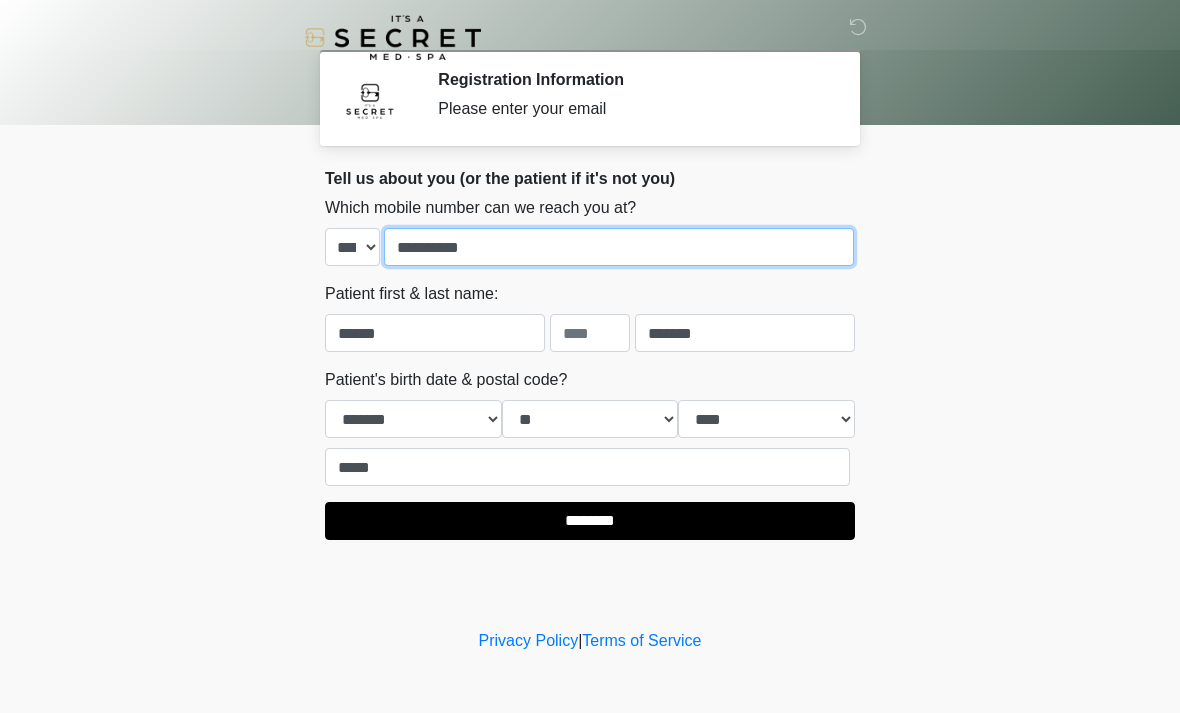 click on "**********" at bounding box center (619, 247) 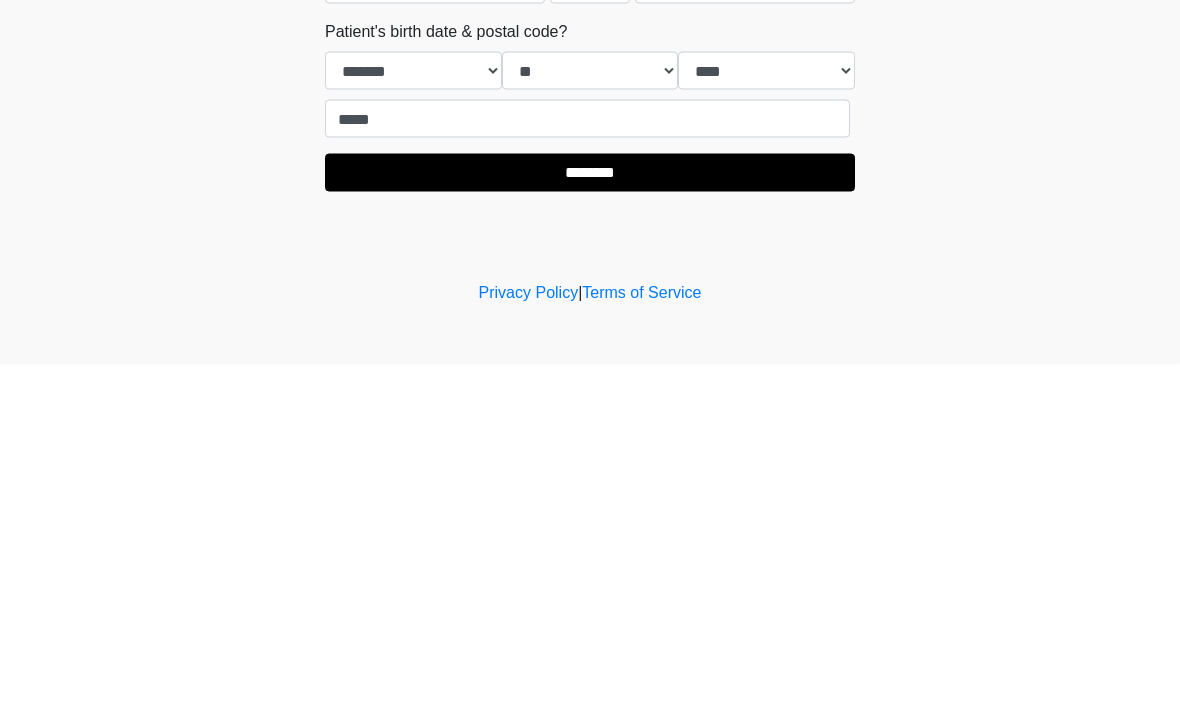 click on "********" at bounding box center (590, 521) 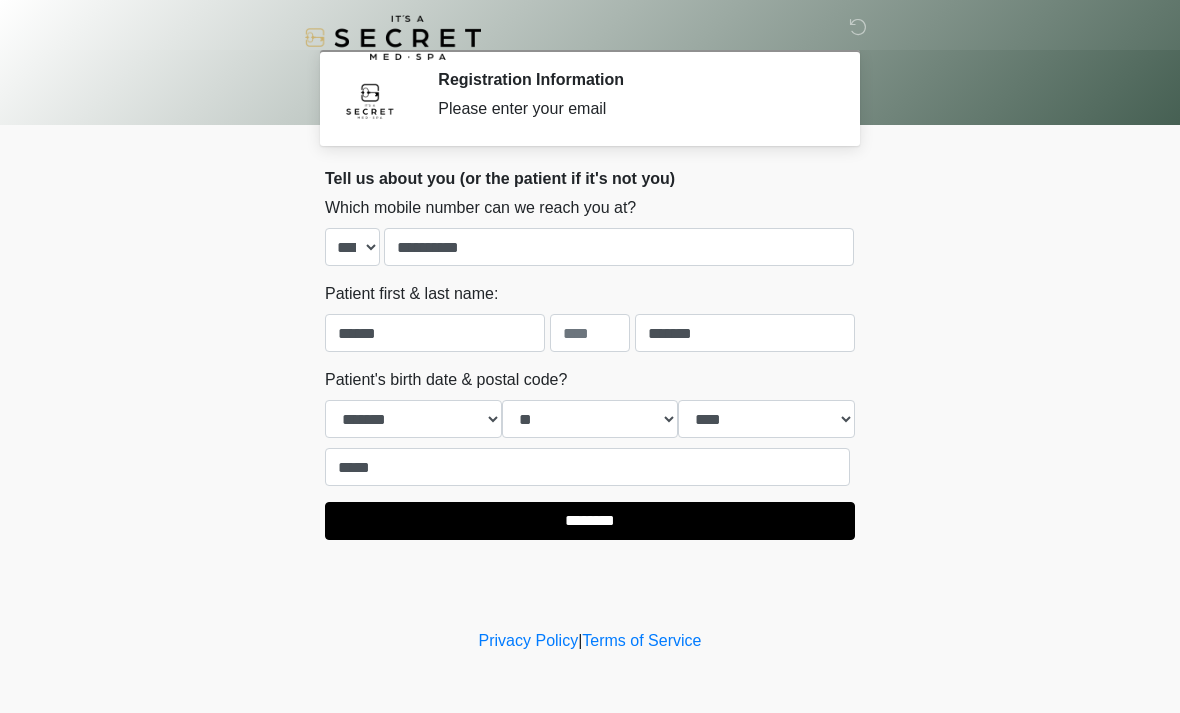 click on "********" at bounding box center [590, 521] 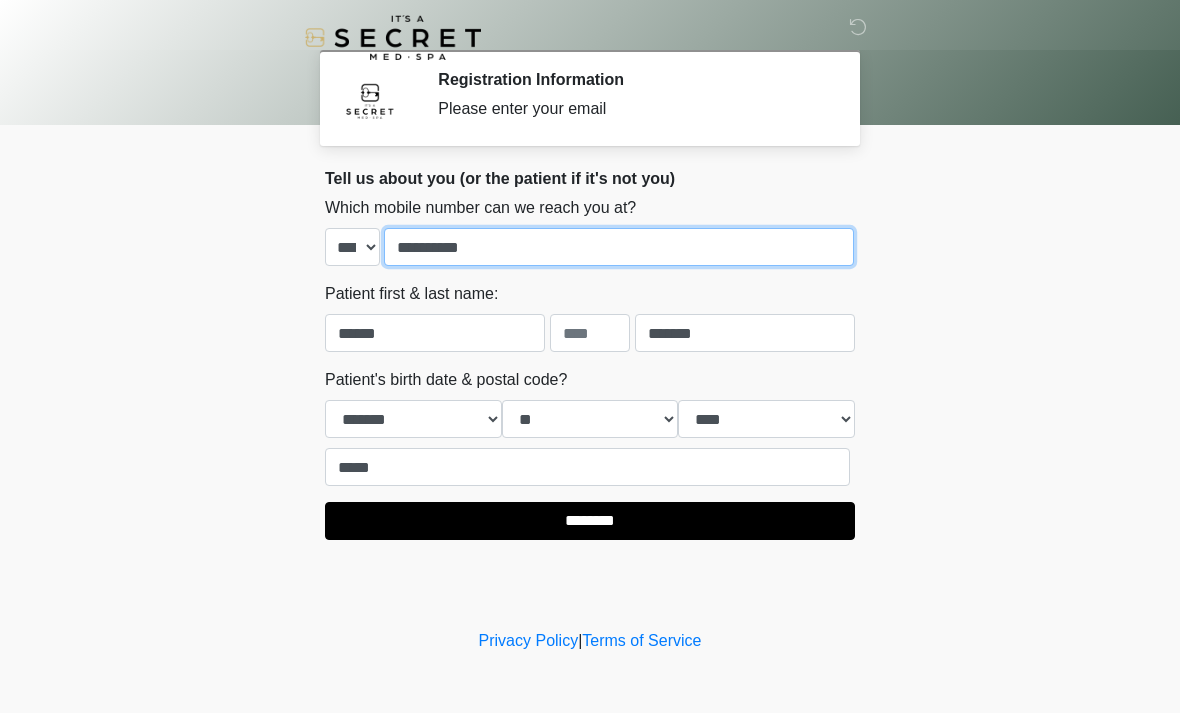 click on "**********" at bounding box center [619, 247] 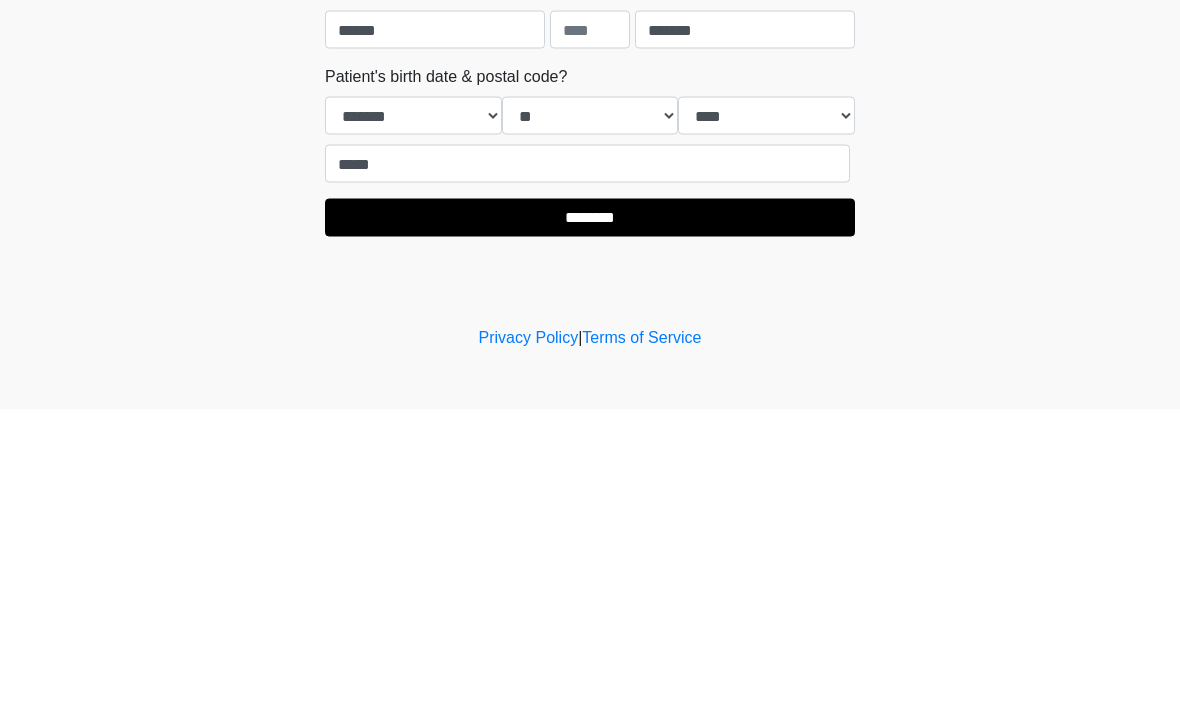 click on "********" at bounding box center [590, 521] 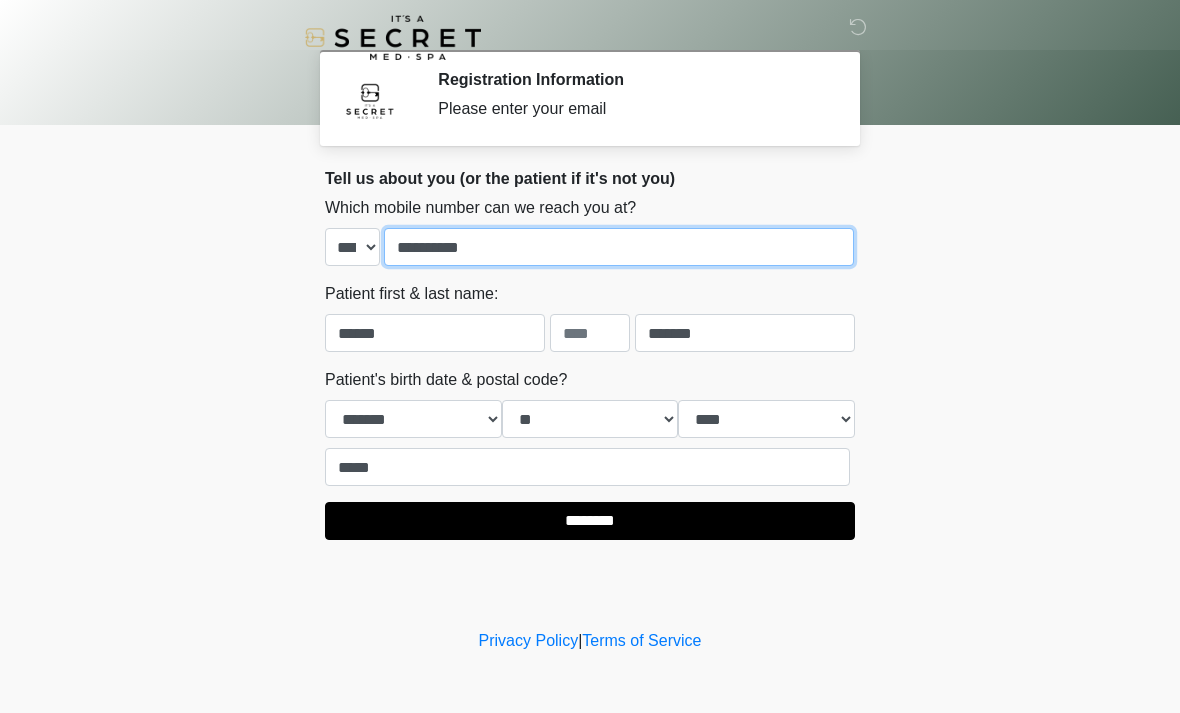 click on "**********" at bounding box center [619, 247] 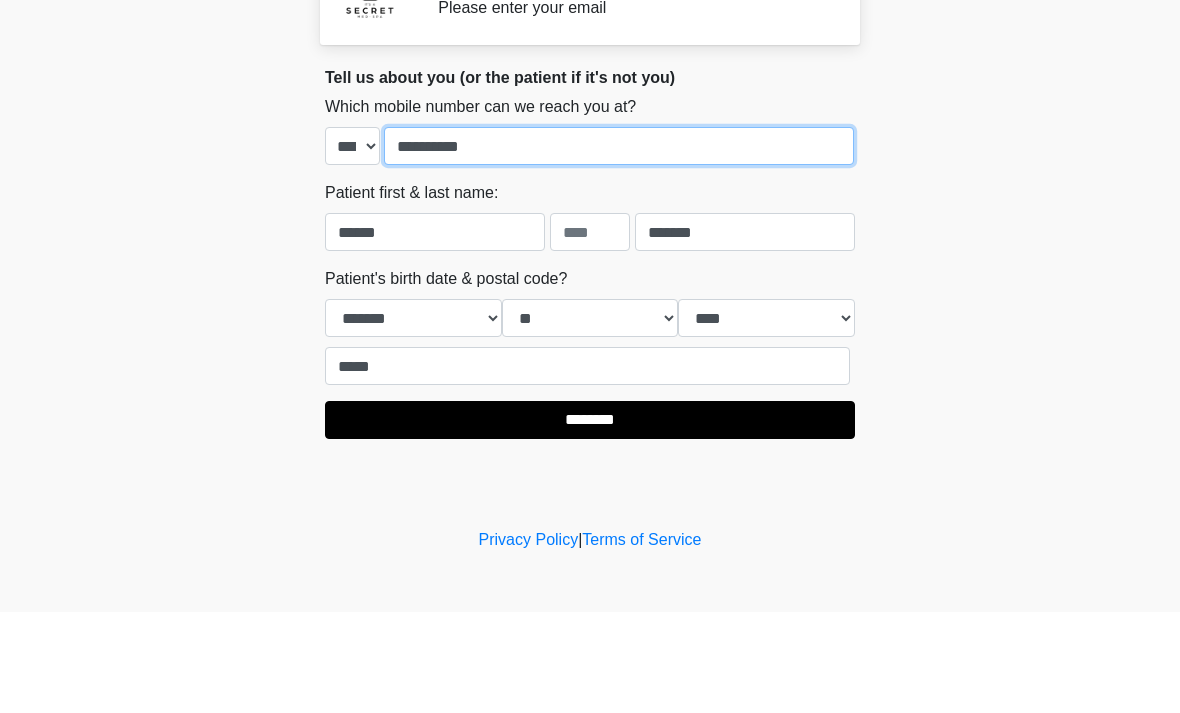 click on "**********" at bounding box center (619, 247) 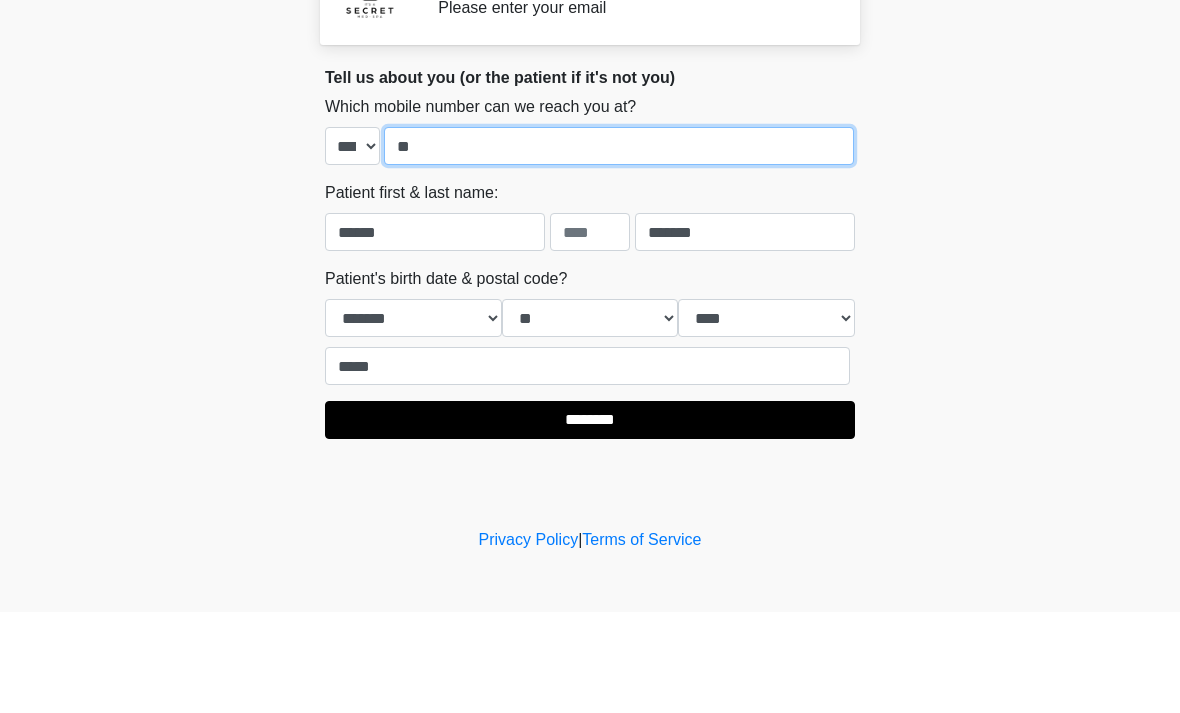 type on "*" 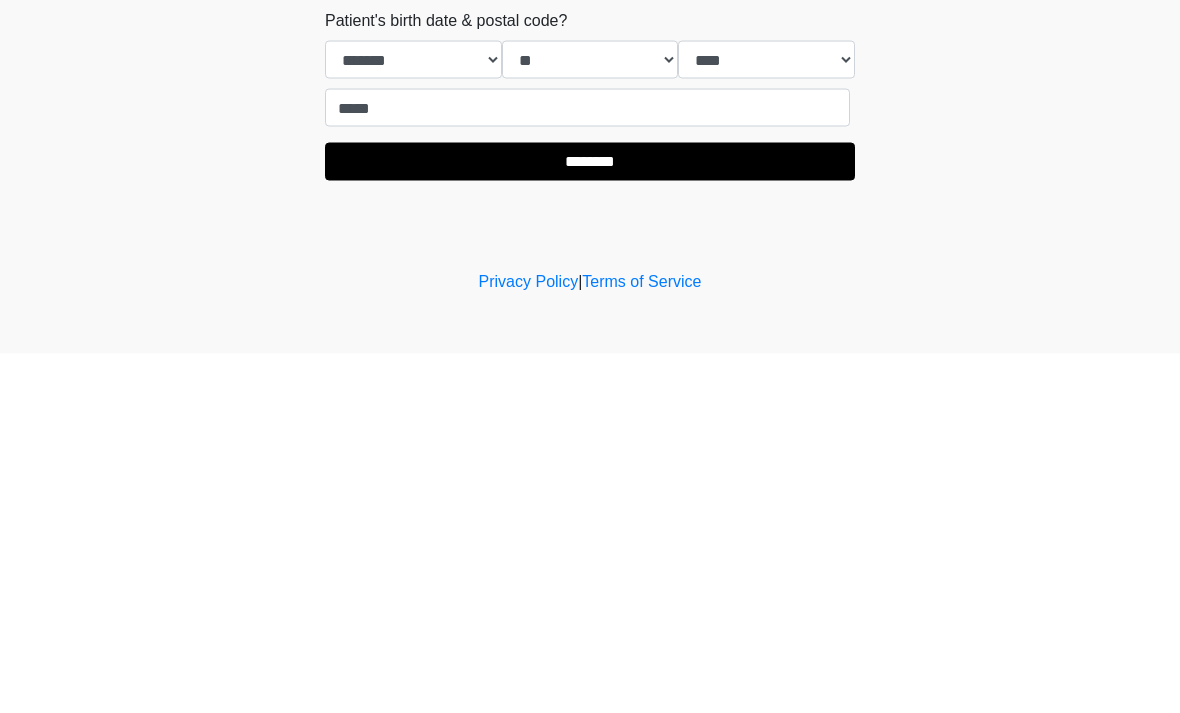 click on "********" at bounding box center (590, 521) 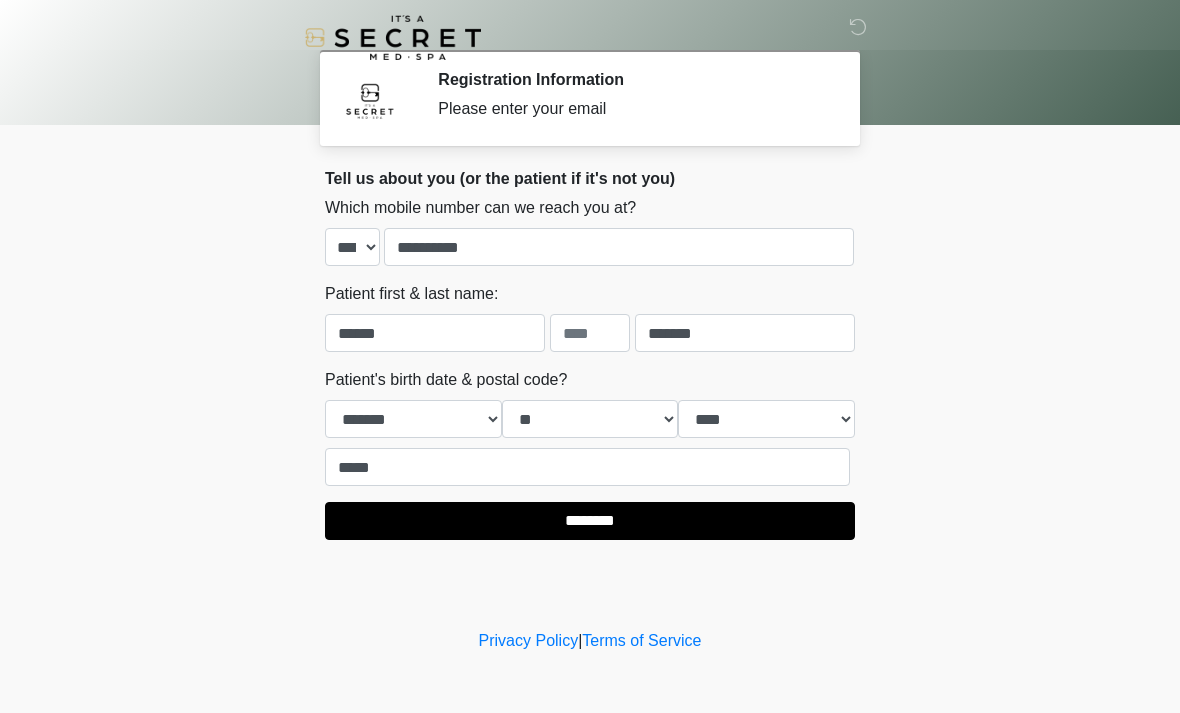 click on "********" at bounding box center [590, 521] 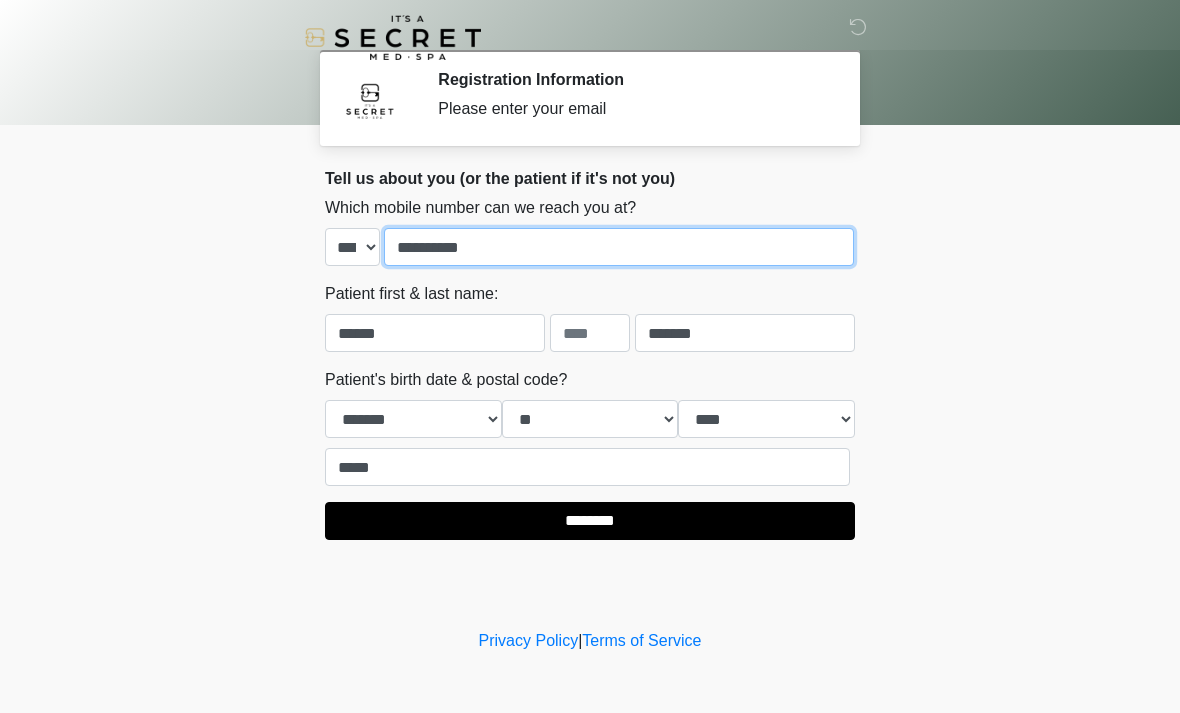 click on "**********" at bounding box center (619, 247) 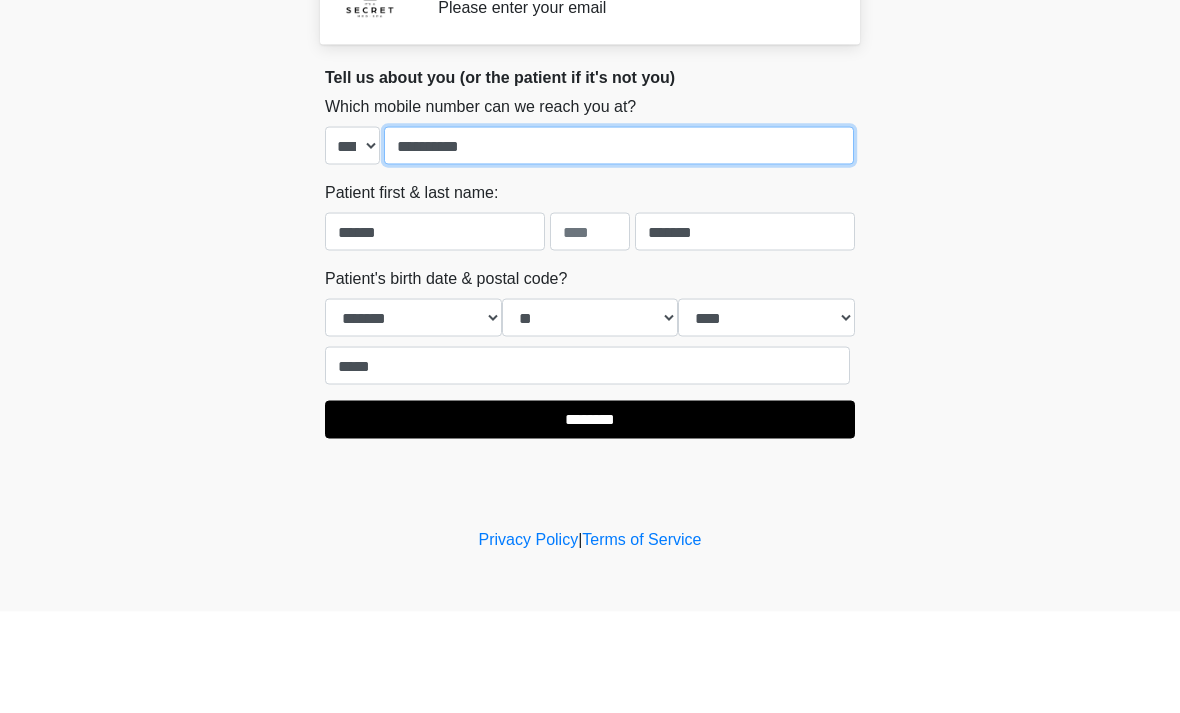 click on "**********" at bounding box center [619, 247] 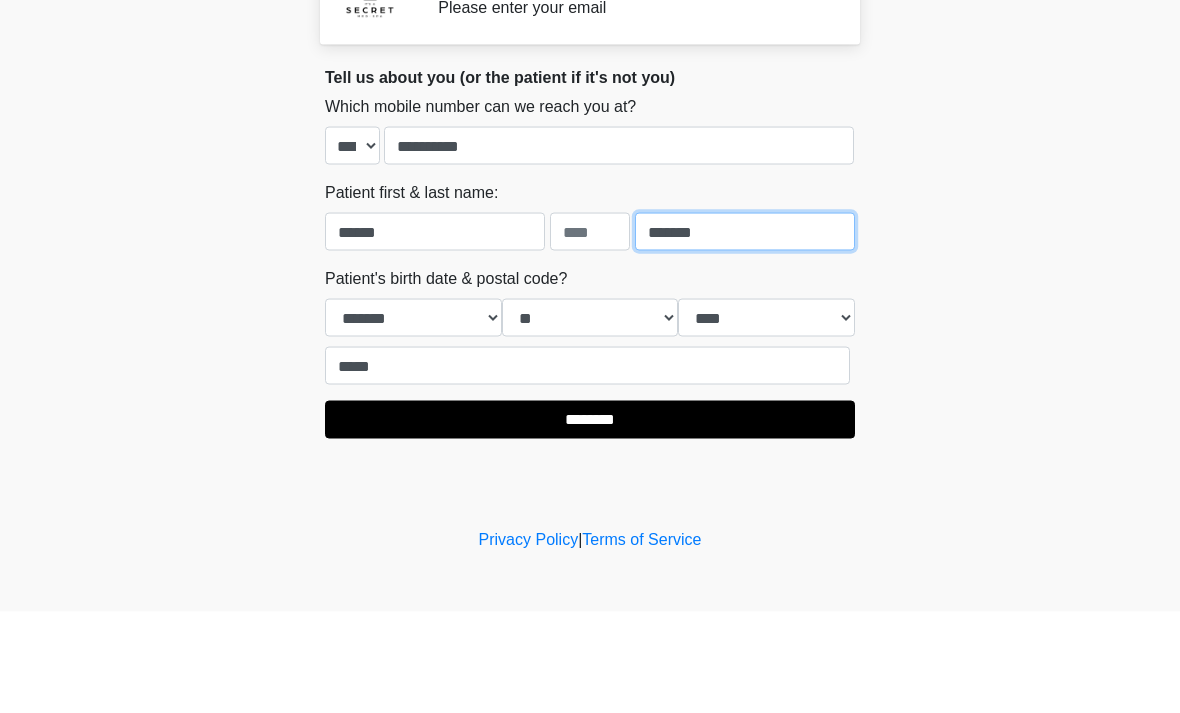 click on "*******" at bounding box center (745, 333) 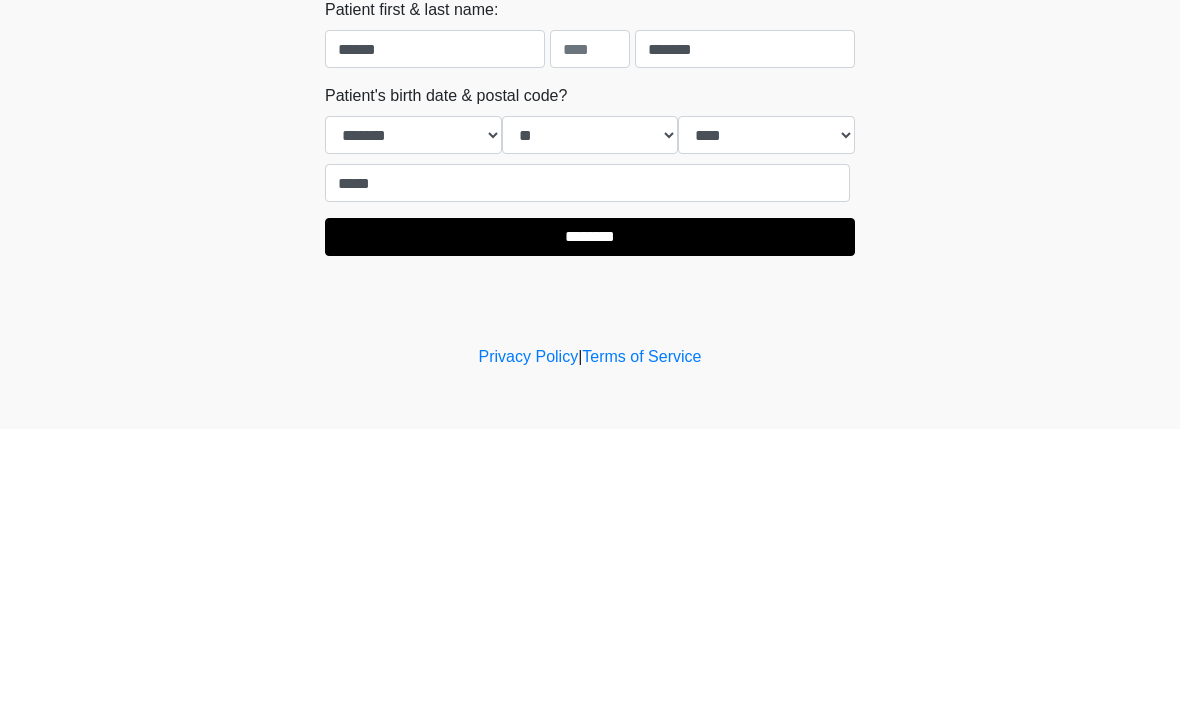 click on "********" at bounding box center (590, 521) 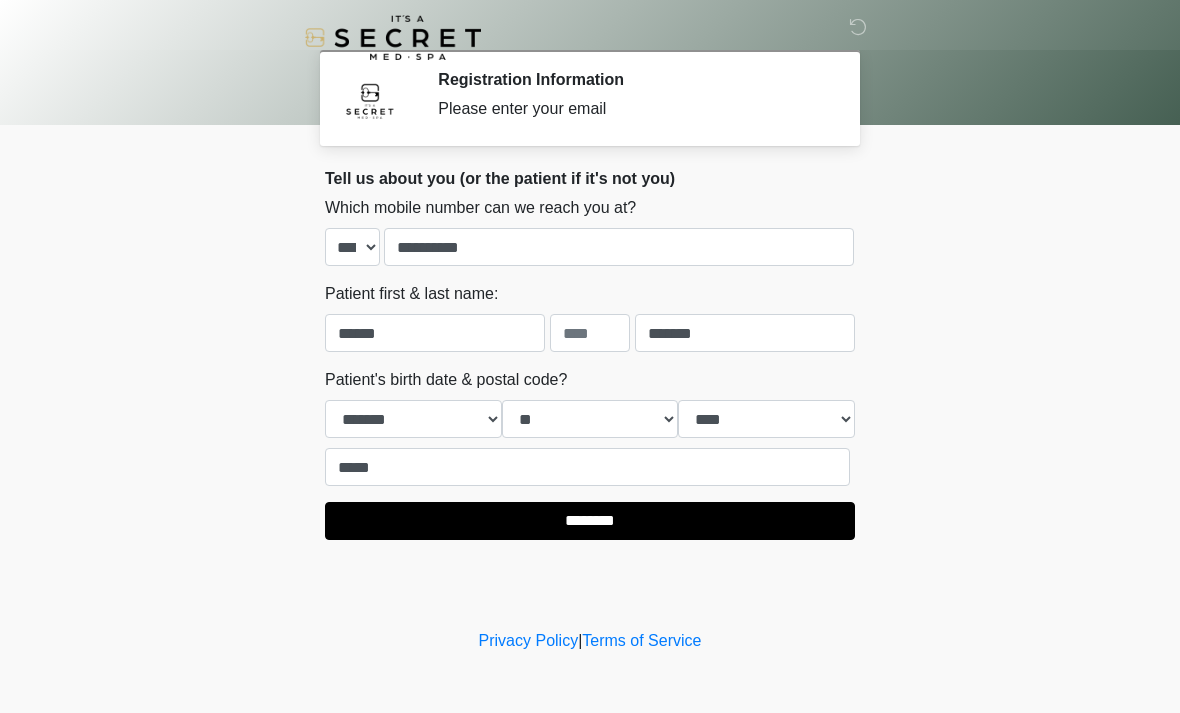 click on "********" at bounding box center (590, 521) 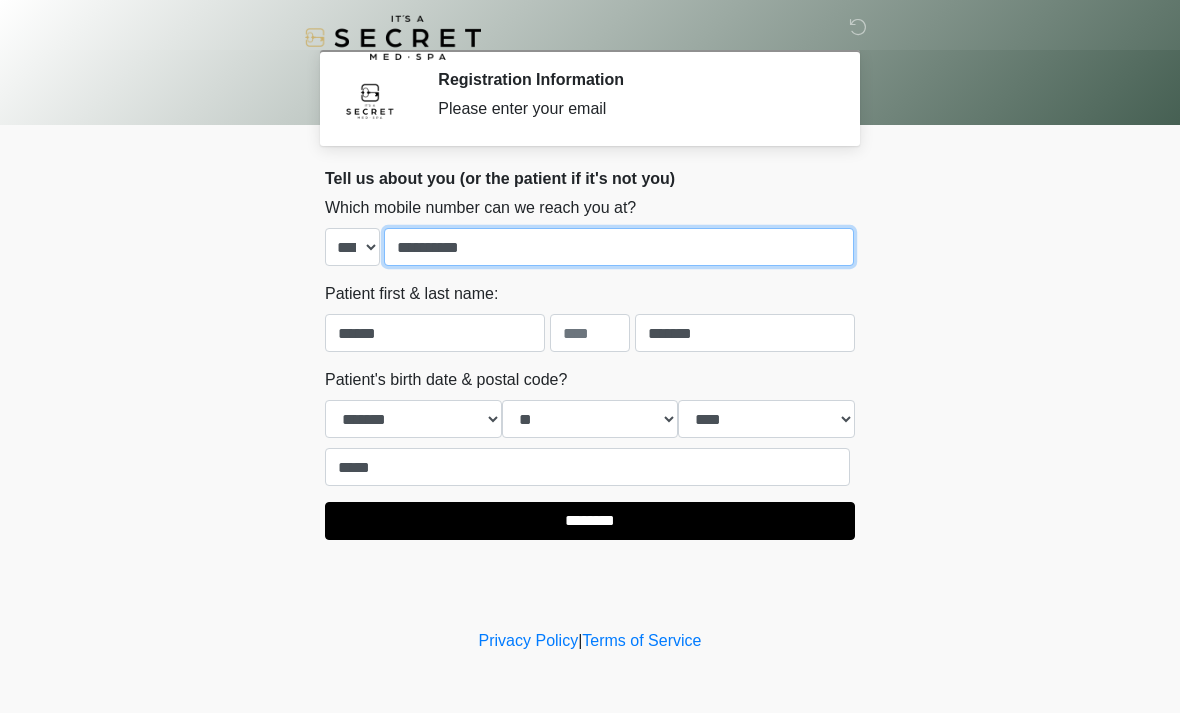 click on "**********" at bounding box center (619, 247) 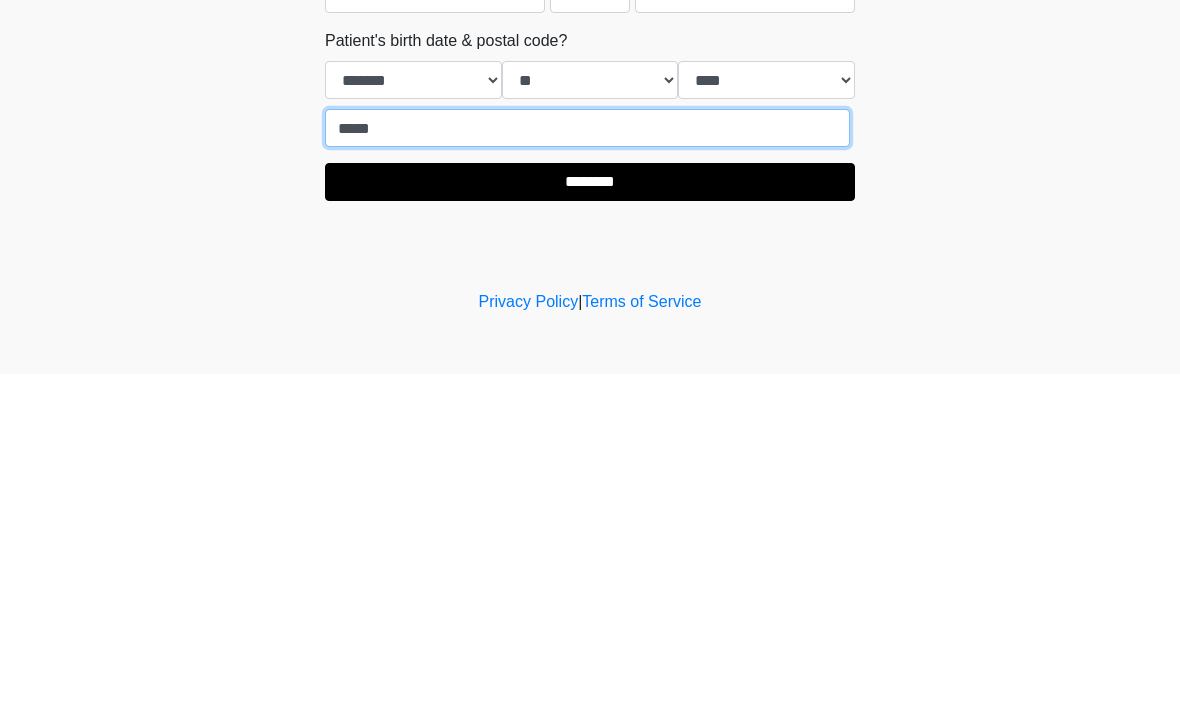 click on "*****" at bounding box center [587, 467] 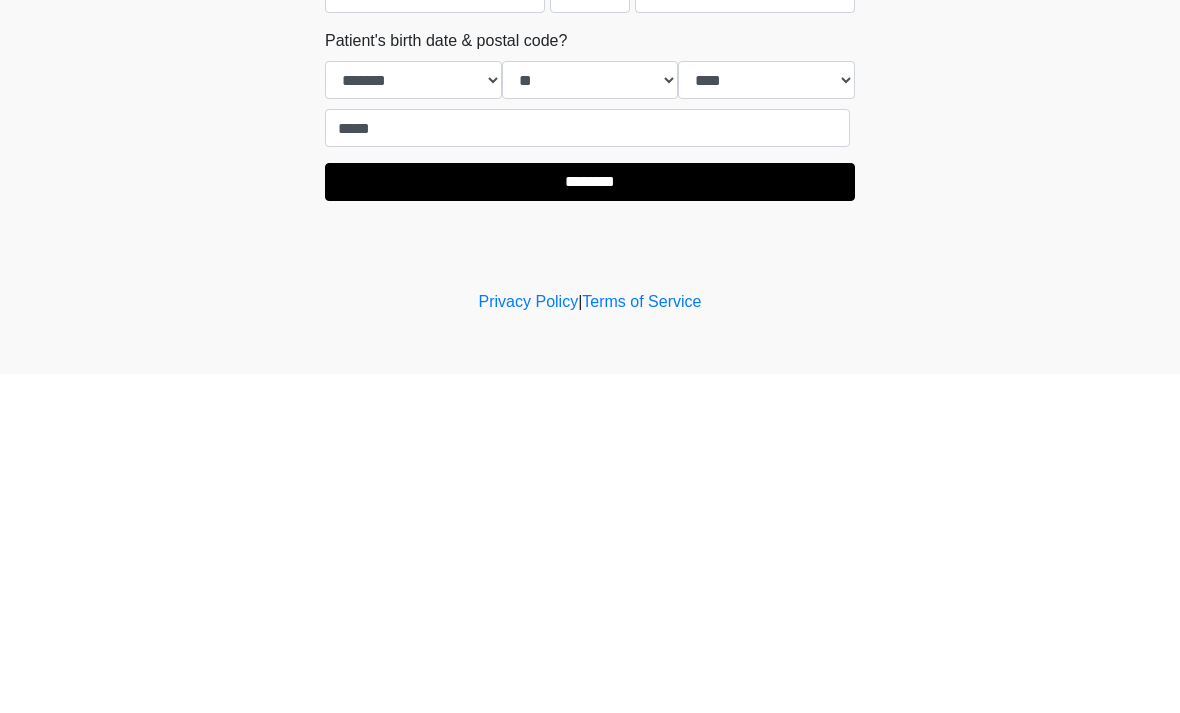 click on "********" at bounding box center [590, 521] 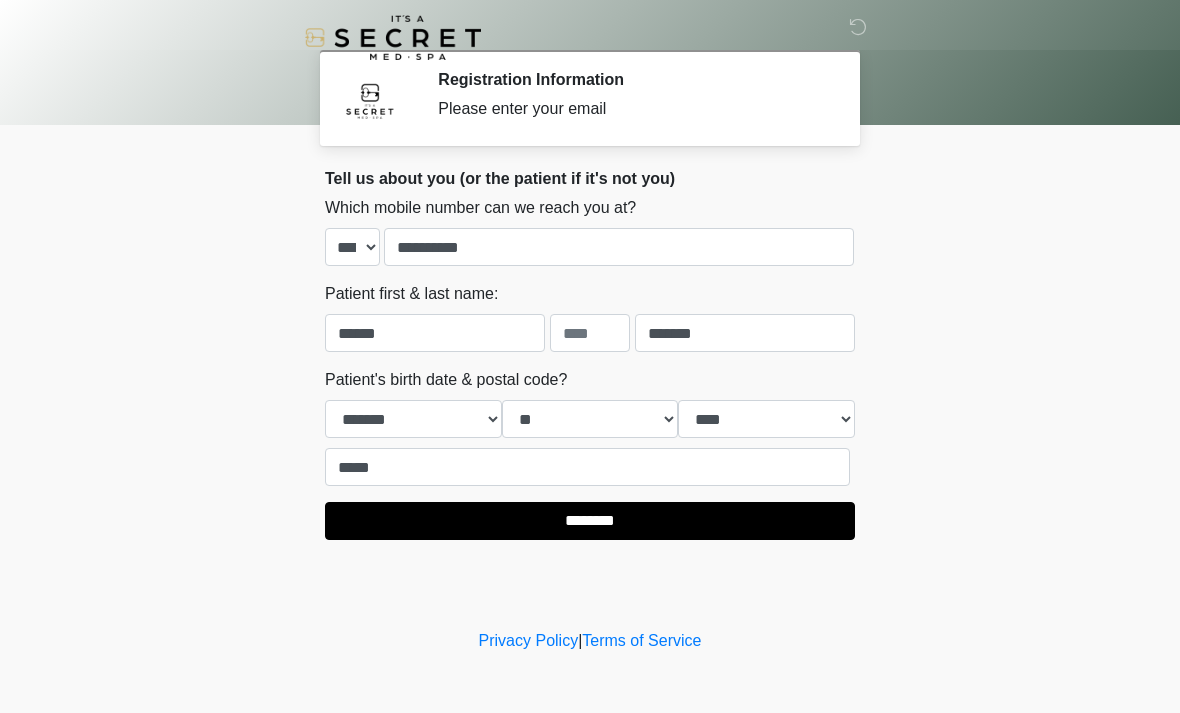 click on "********" at bounding box center [590, 521] 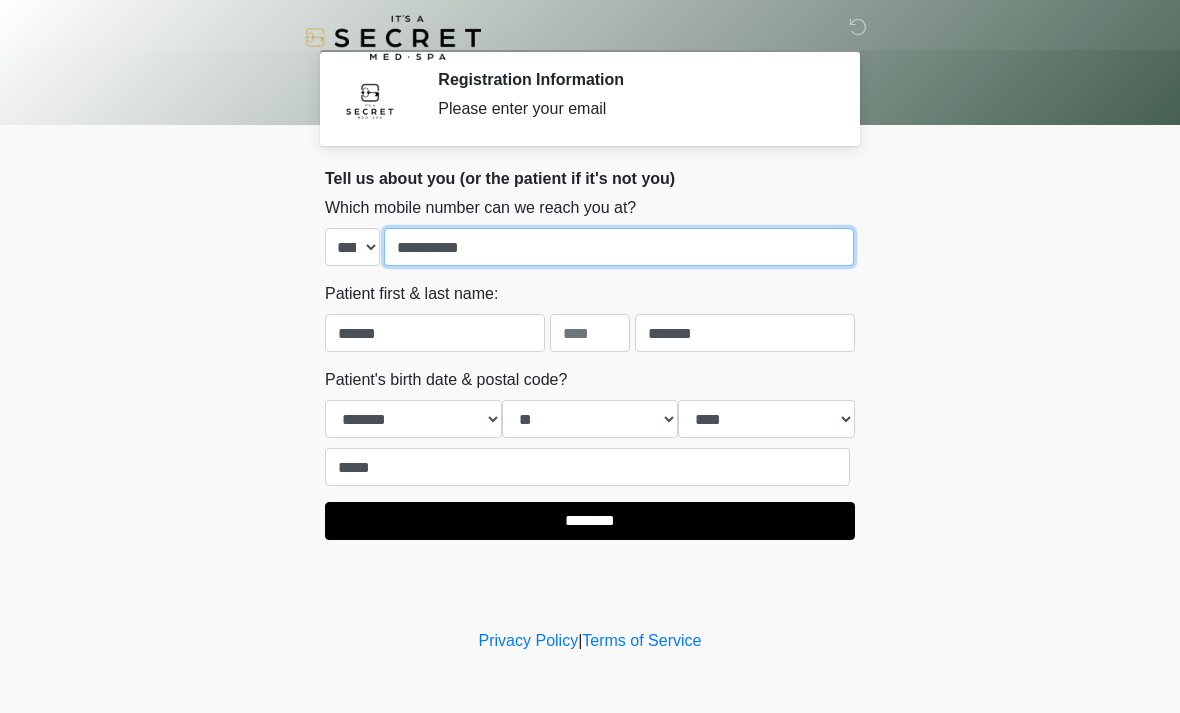 click on "**********" at bounding box center (619, 247) 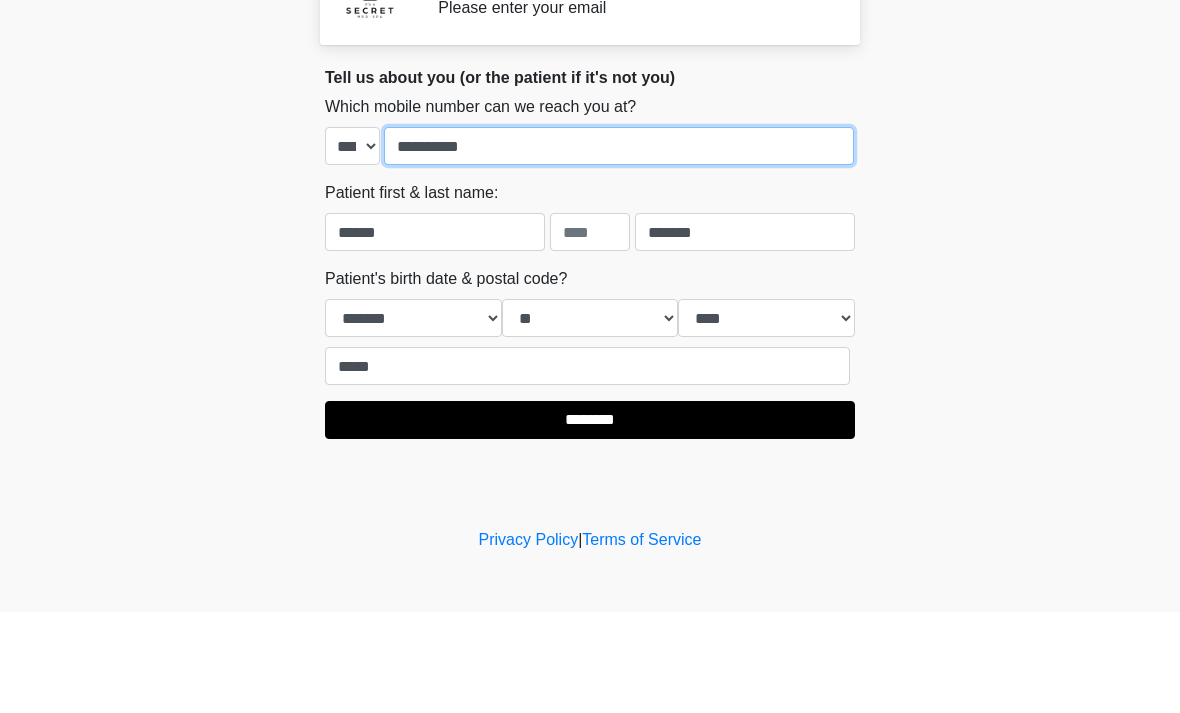 click on "**********" at bounding box center (619, 247) 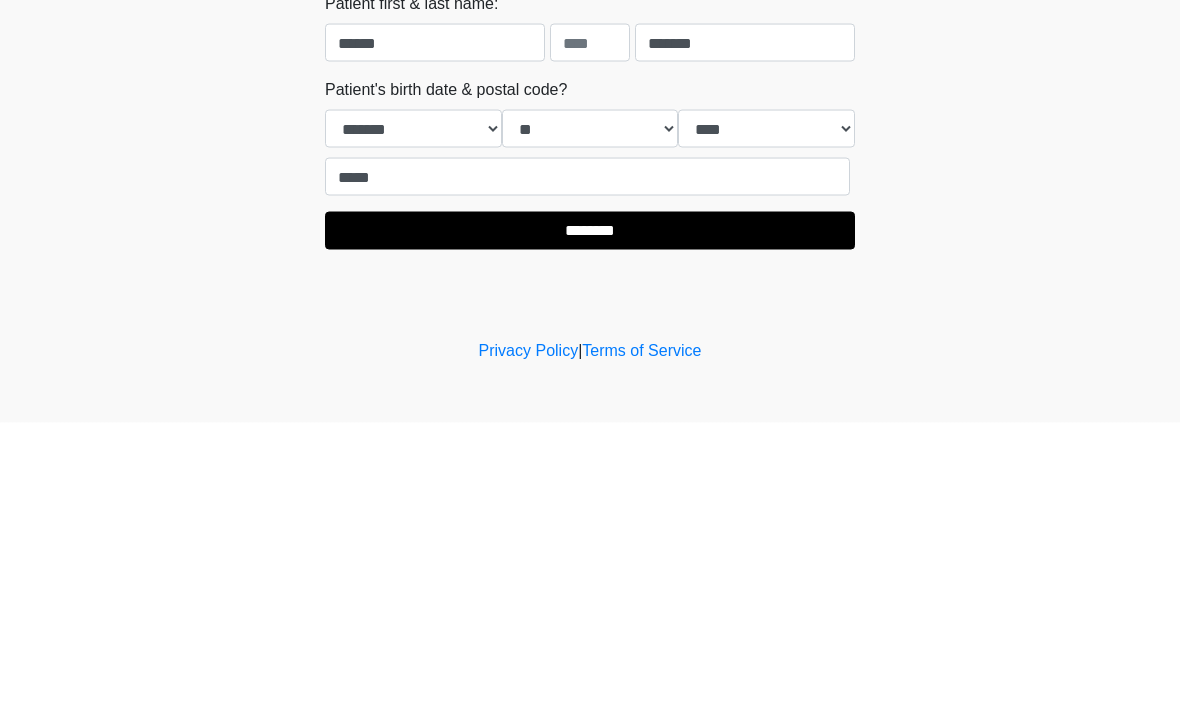 click on "********" at bounding box center [590, 521] 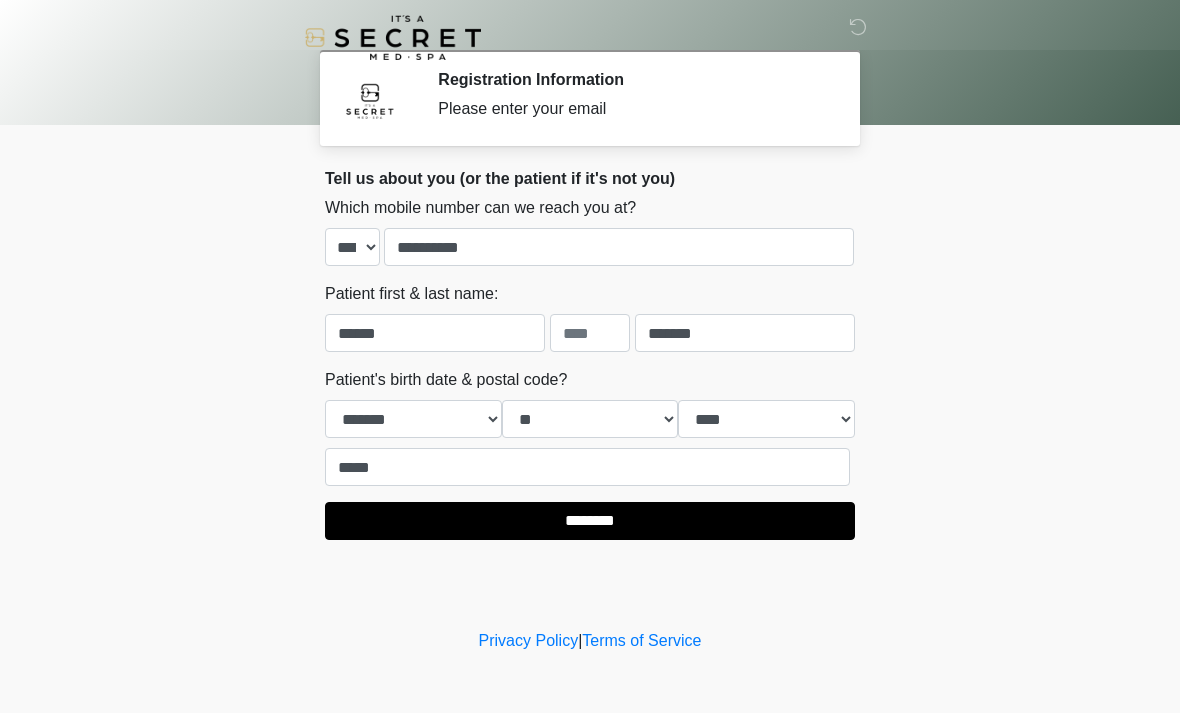click on "********" at bounding box center [590, 521] 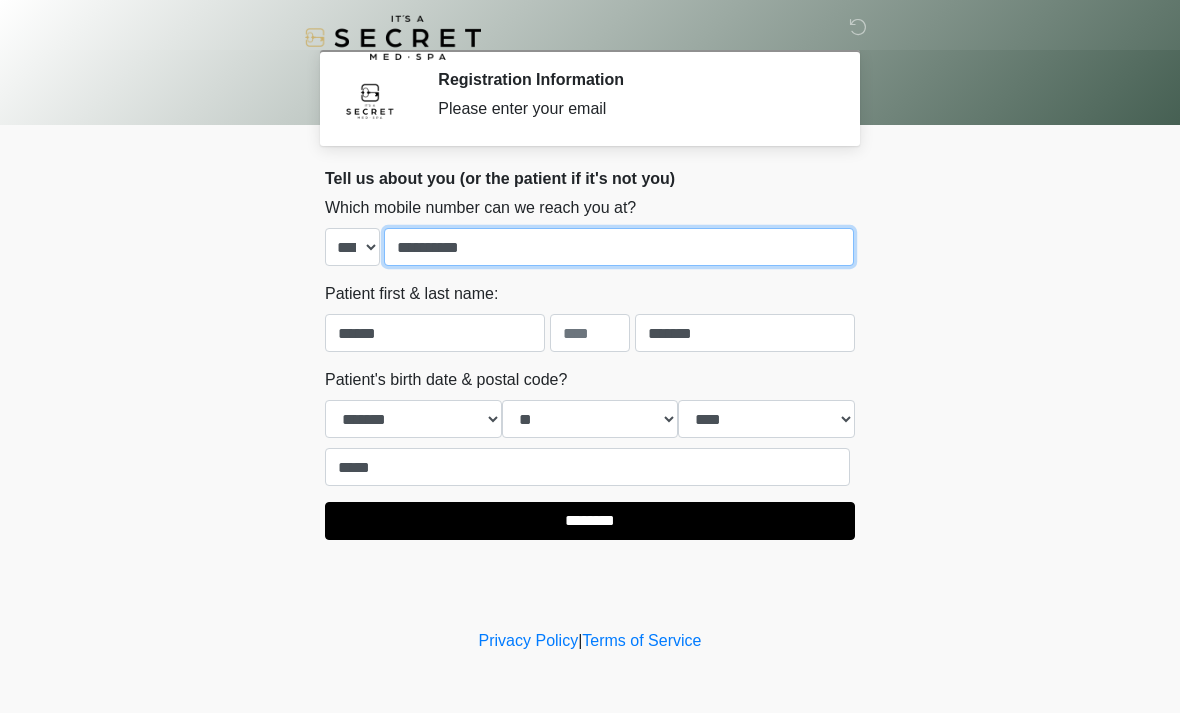 click on "**********" at bounding box center (619, 247) 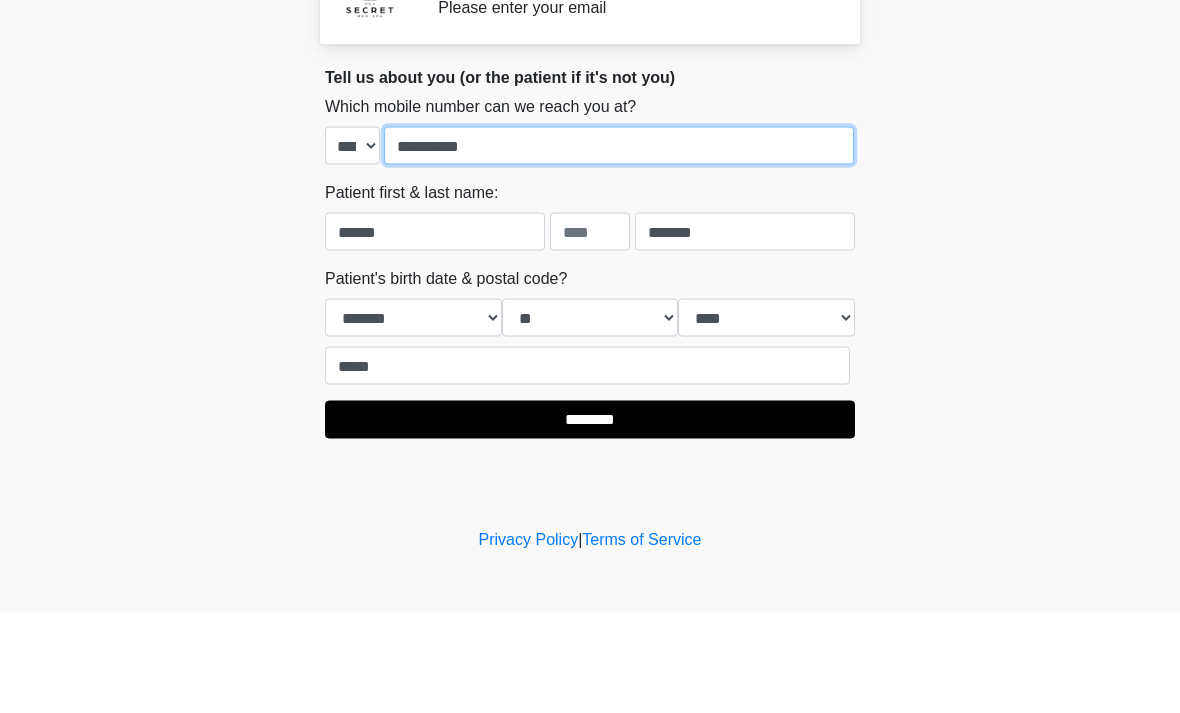 click on "**********" at bounding box center [619, 247] 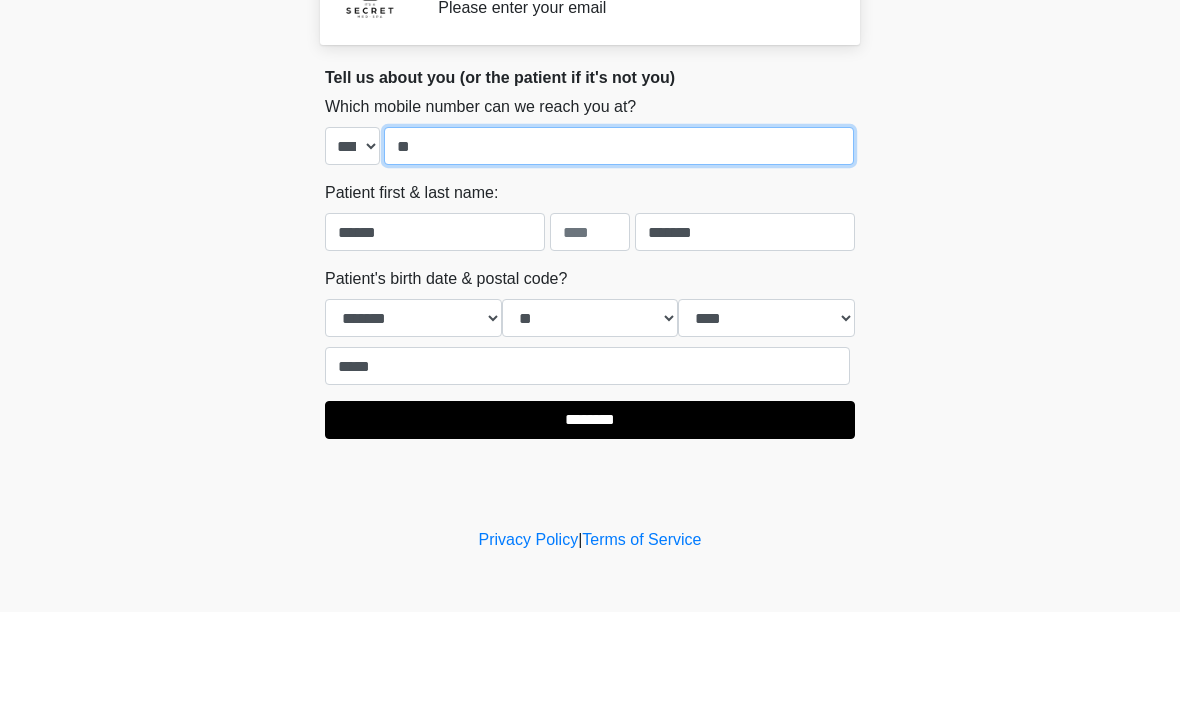 type on "*" 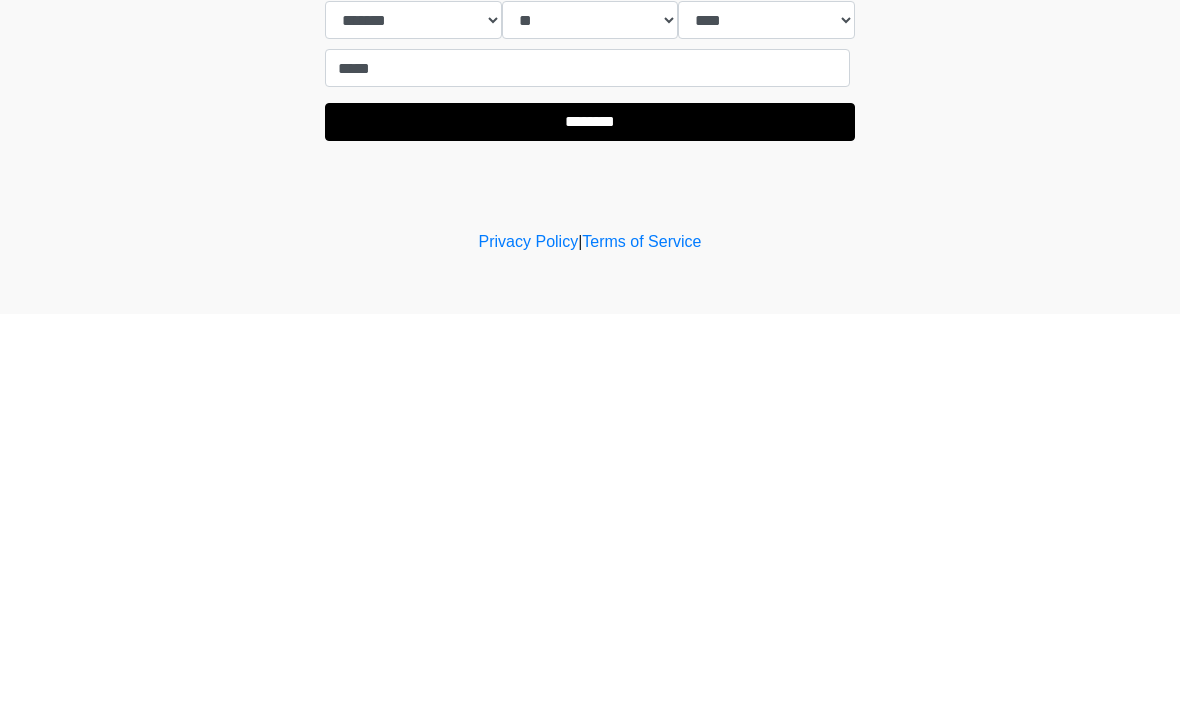 click on "********" at bounding box center [590, 521] 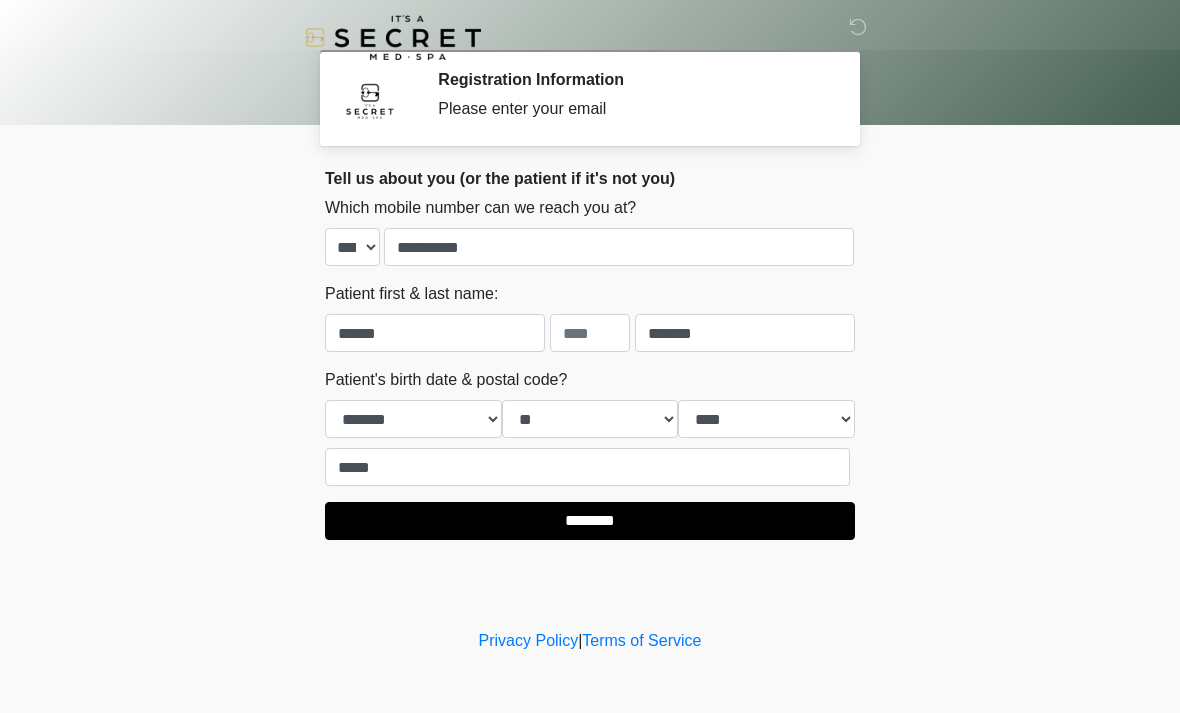 click on "********" at bounding box center (590, 521) 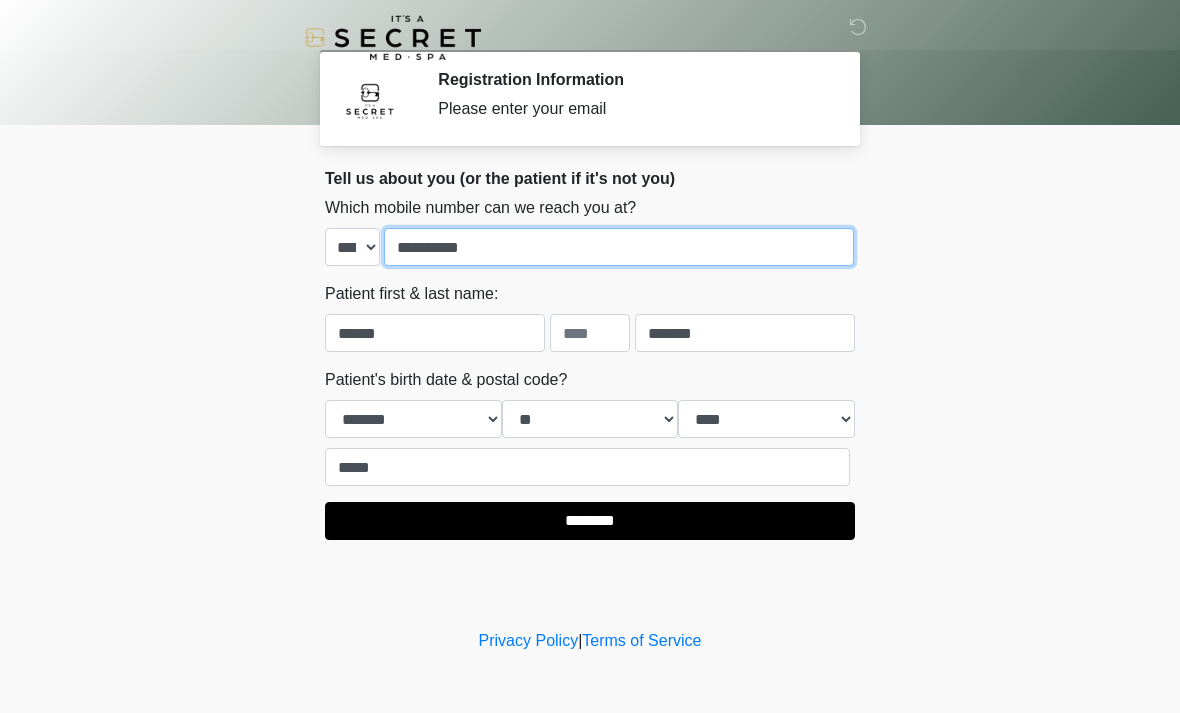 click on "**********" at bounding box center (619, 247) 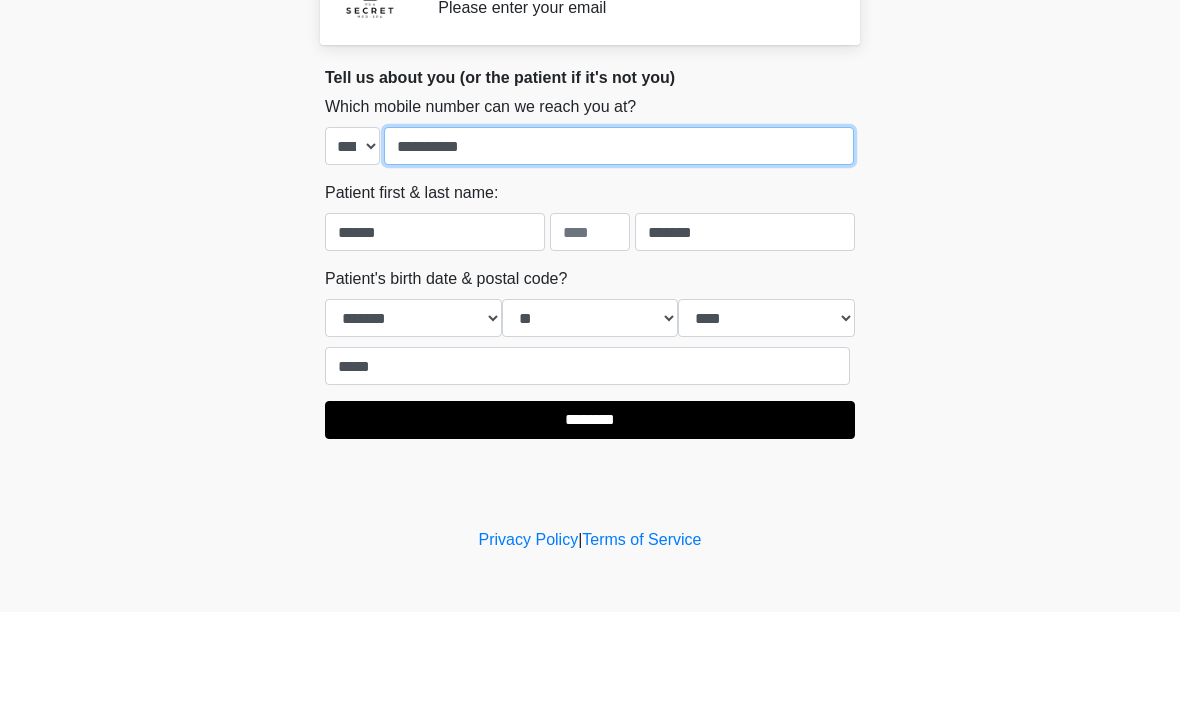 type on "**********" 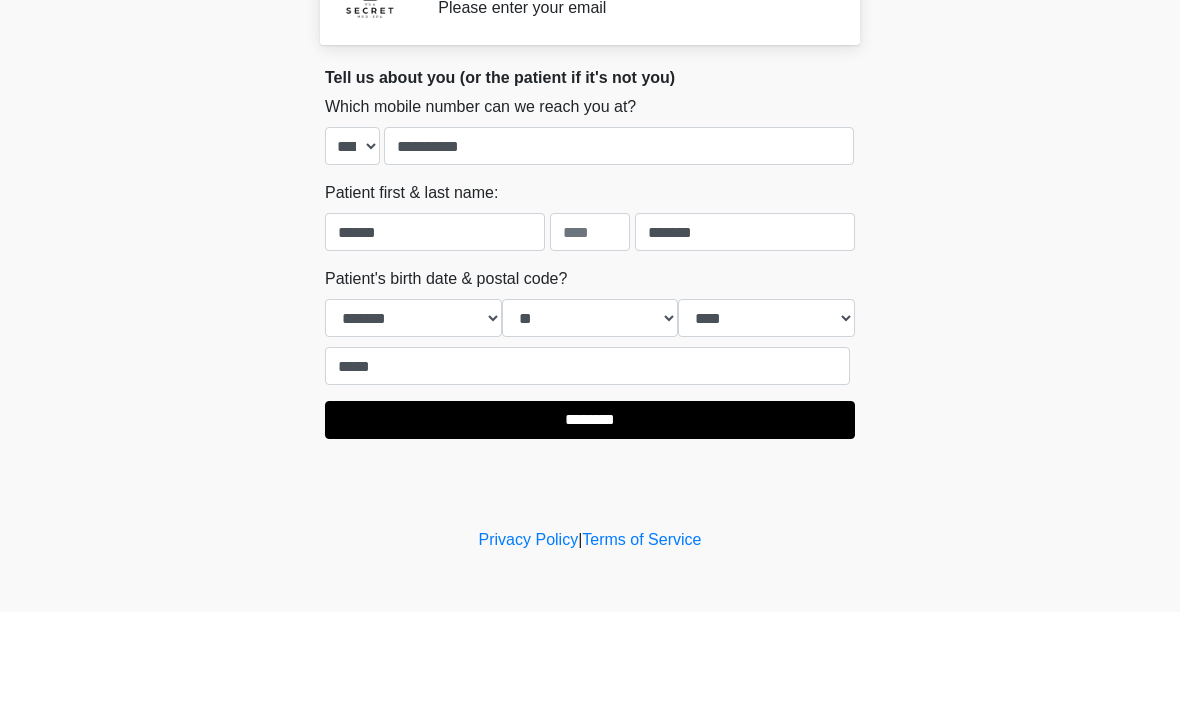click on "‎ ‎
Registration Information
Please enter your email
Please connect to Wi-Fi now   Provide us with your contact info  Answer some questions about your medical history  Complete a video call with one of our providers
This is the beginning of your  virtual Good Faith Exam .  ﻿﻿﻿﻿﻿﻿﻿﻿ This step is necessary to provide official medical clearance and documentation for your upcoming treatment(s).   ﻿﻿﻿﻿﻿﻿To begin, ﻿﻿﻿﻿﻿﻿ press the continue button below and answer all questions with honesty.
Continue
Please be sure your device is connected to a Wi-Fi Network for quicker service.  .
Continue" at bounding box center [590, 356] 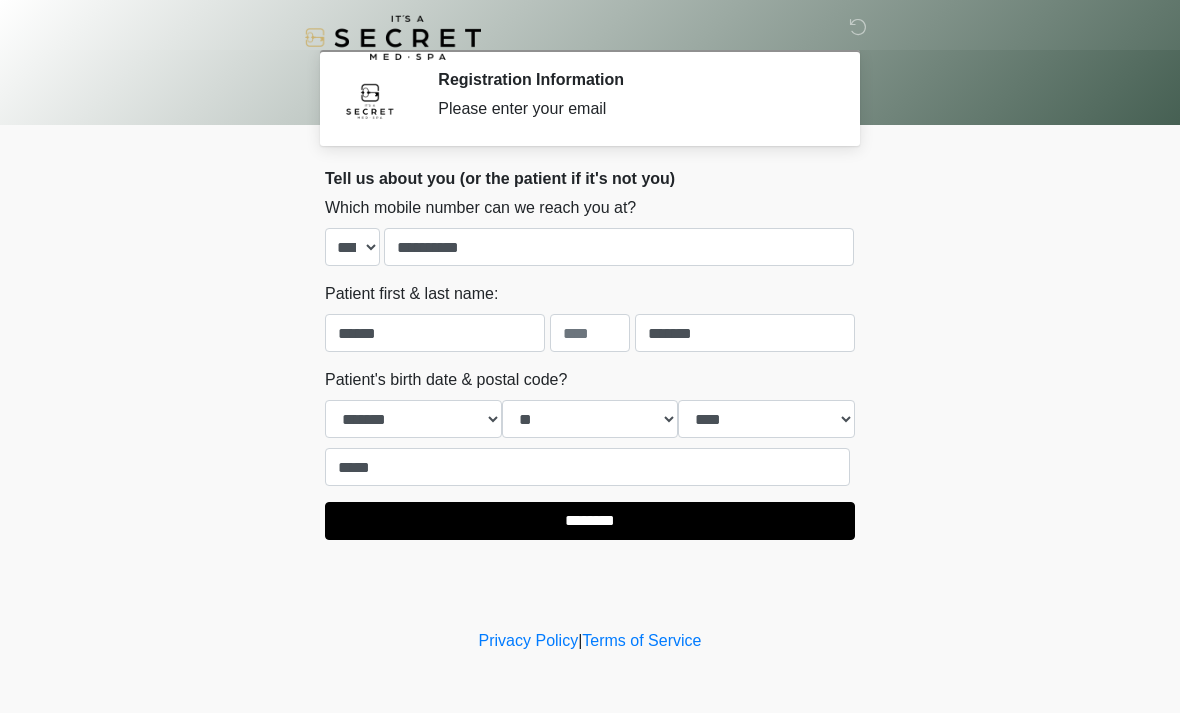 click on "********" at bounding box center [590, 521] 